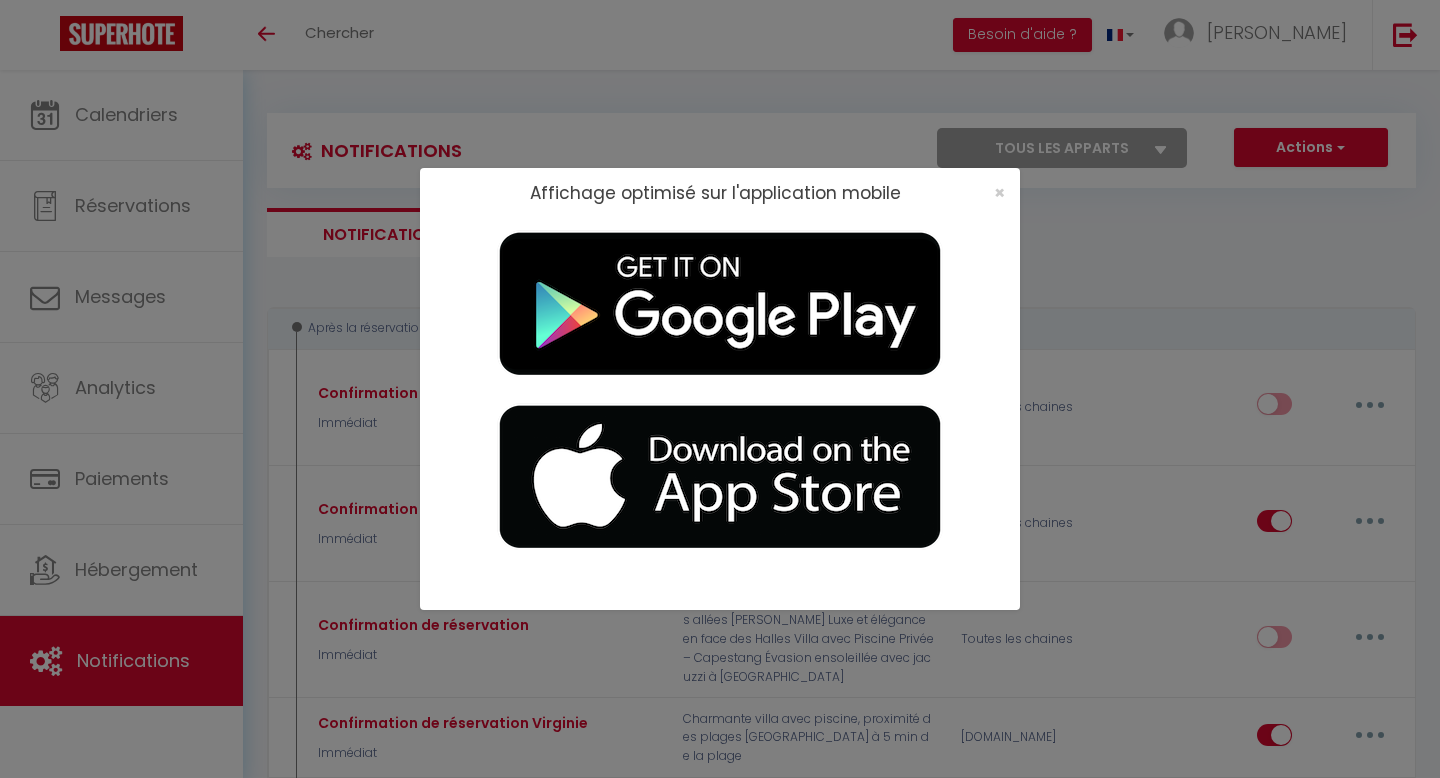 scroll, scrollTop: 1620, scrollLeft: 0, axis: vertical 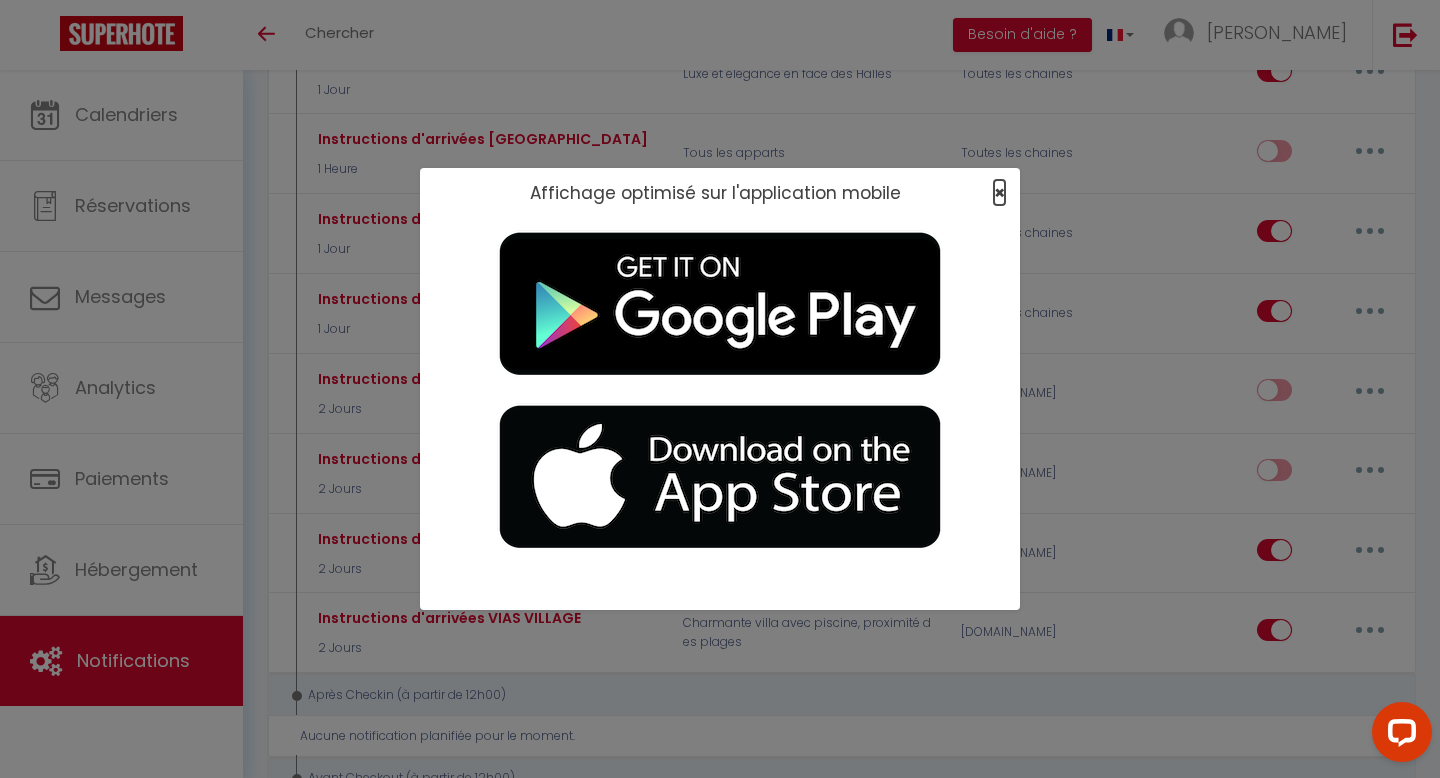 click on "×" at bounding box center (999, 192) 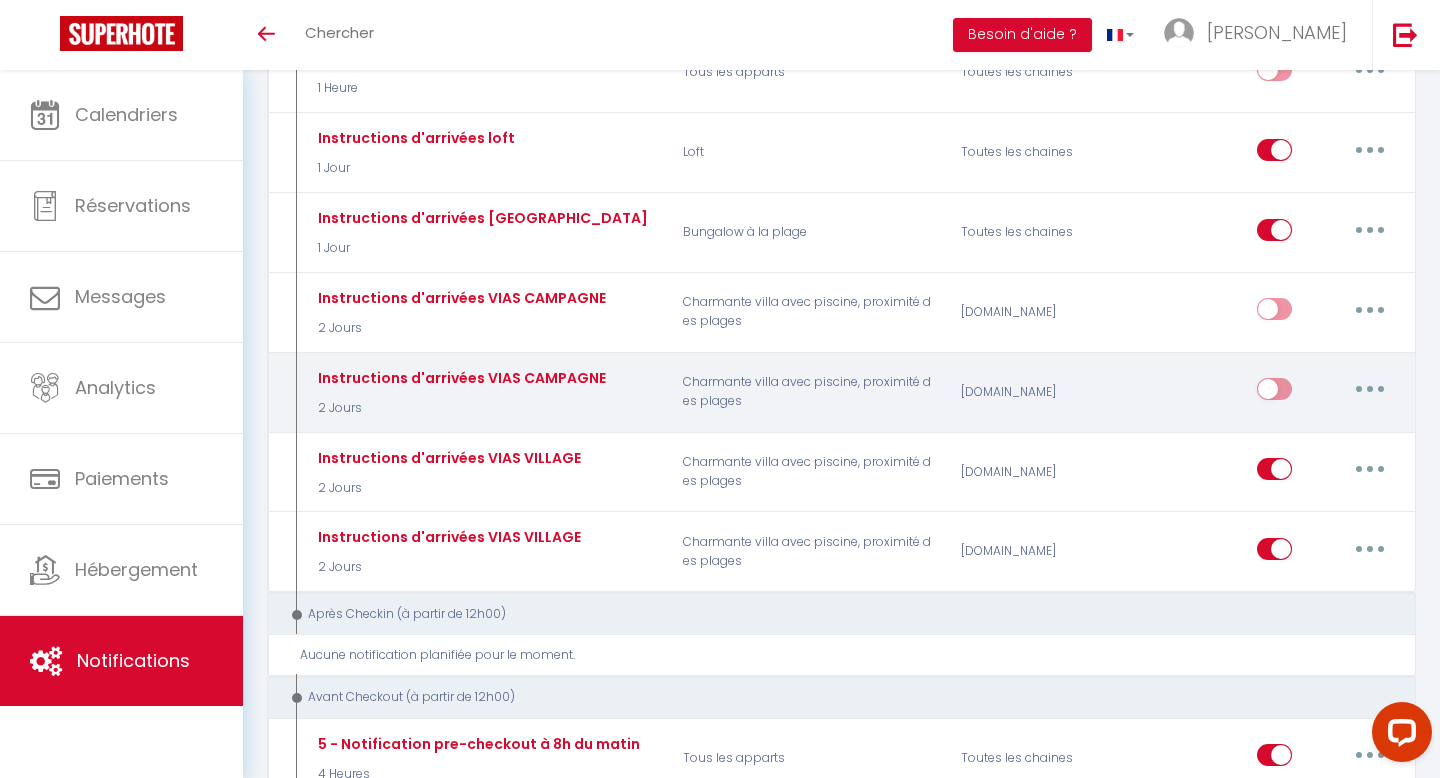 scroll, scrollTop: 1703, scrollLeft: 0, axis: vertical 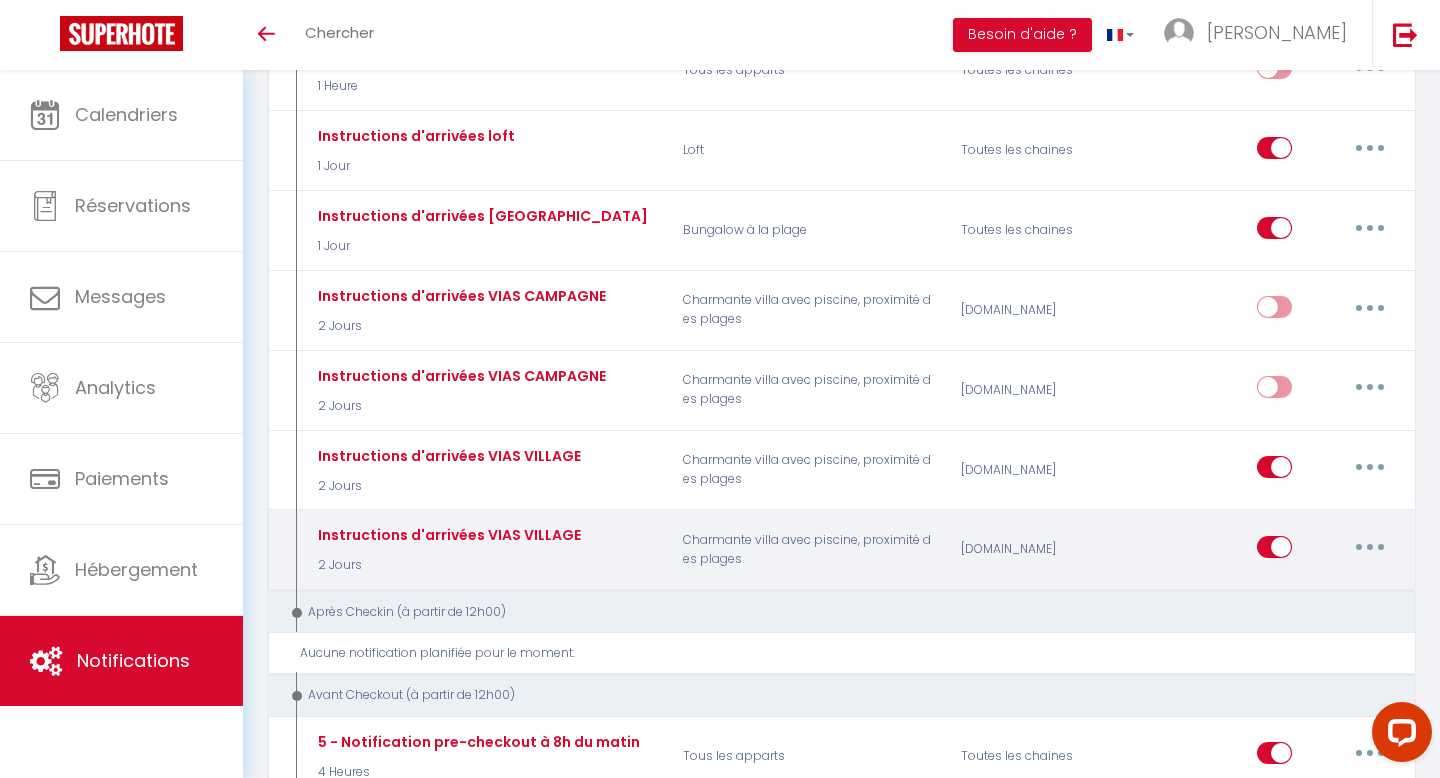 click at bounding box center [1370, 547] 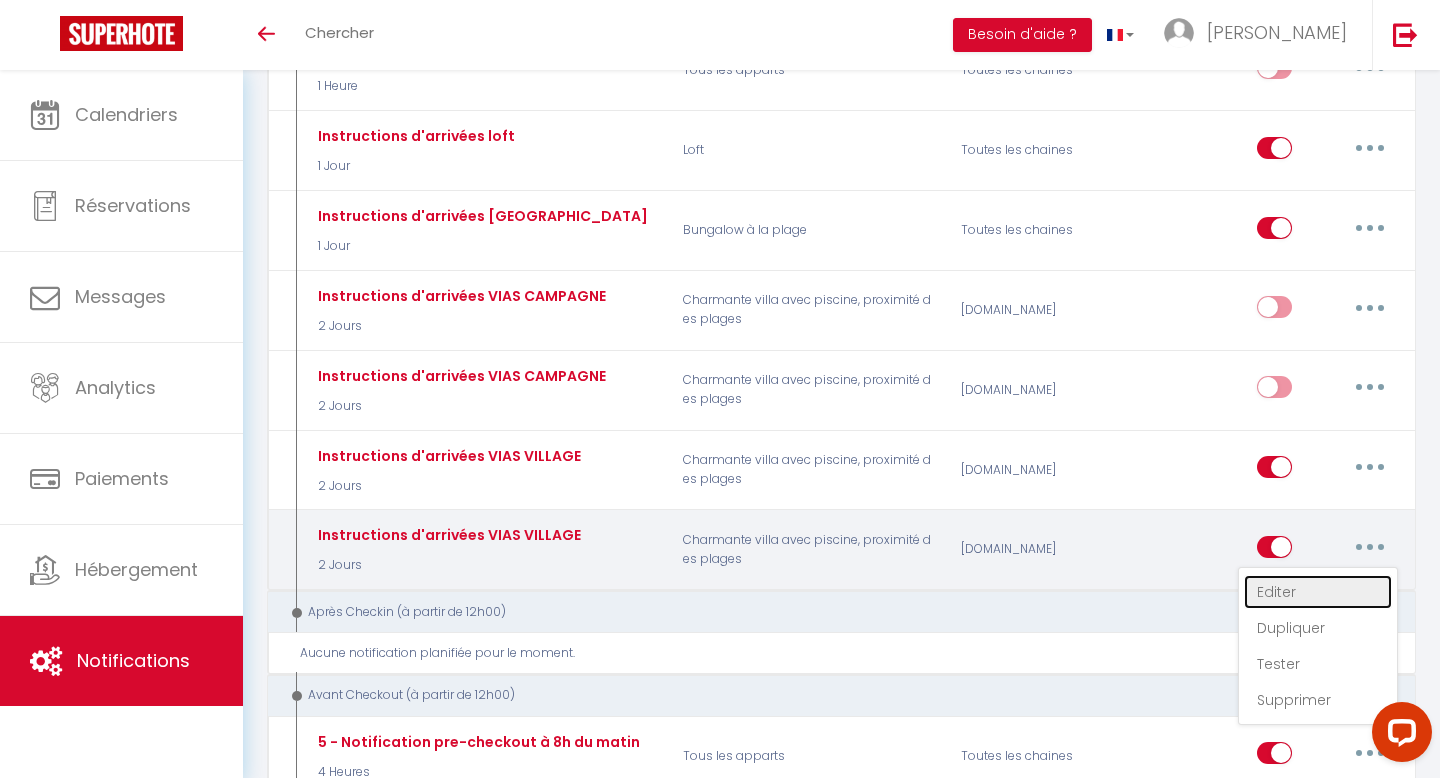 click on "Editer" at bounding box center (1318, 592) 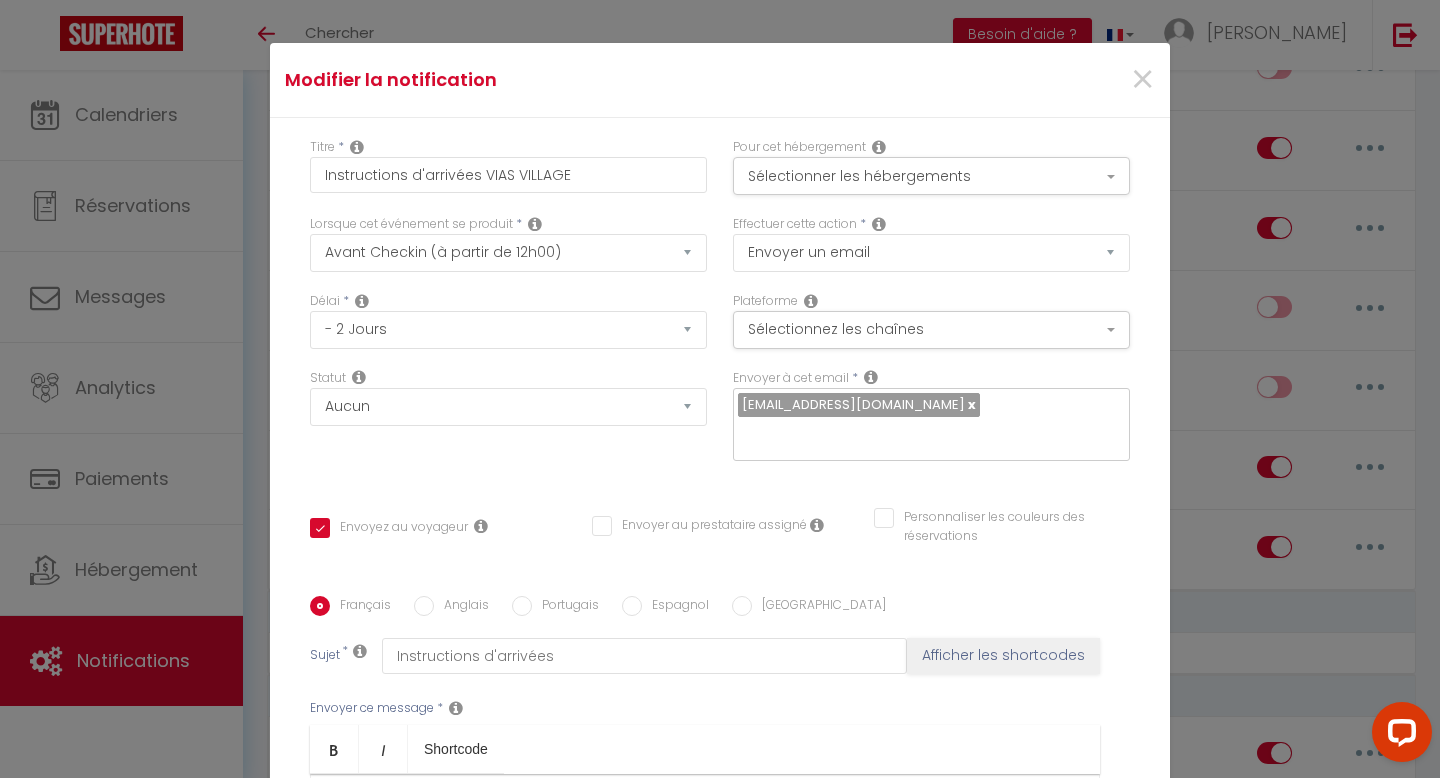 click on "https://welcomebienvenue.my.canva.site/book-vias" at bounding box center [507, 910] 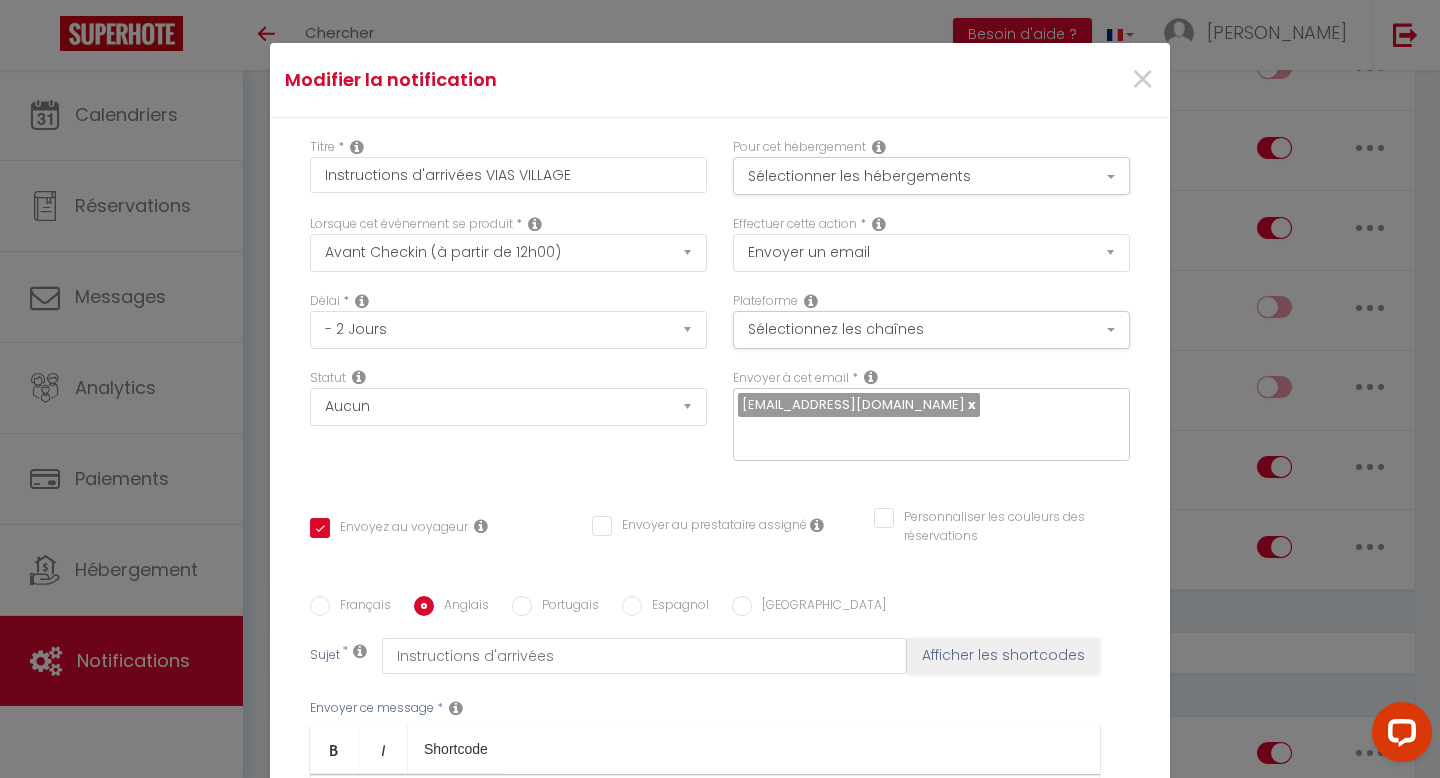 checkbox on "true" 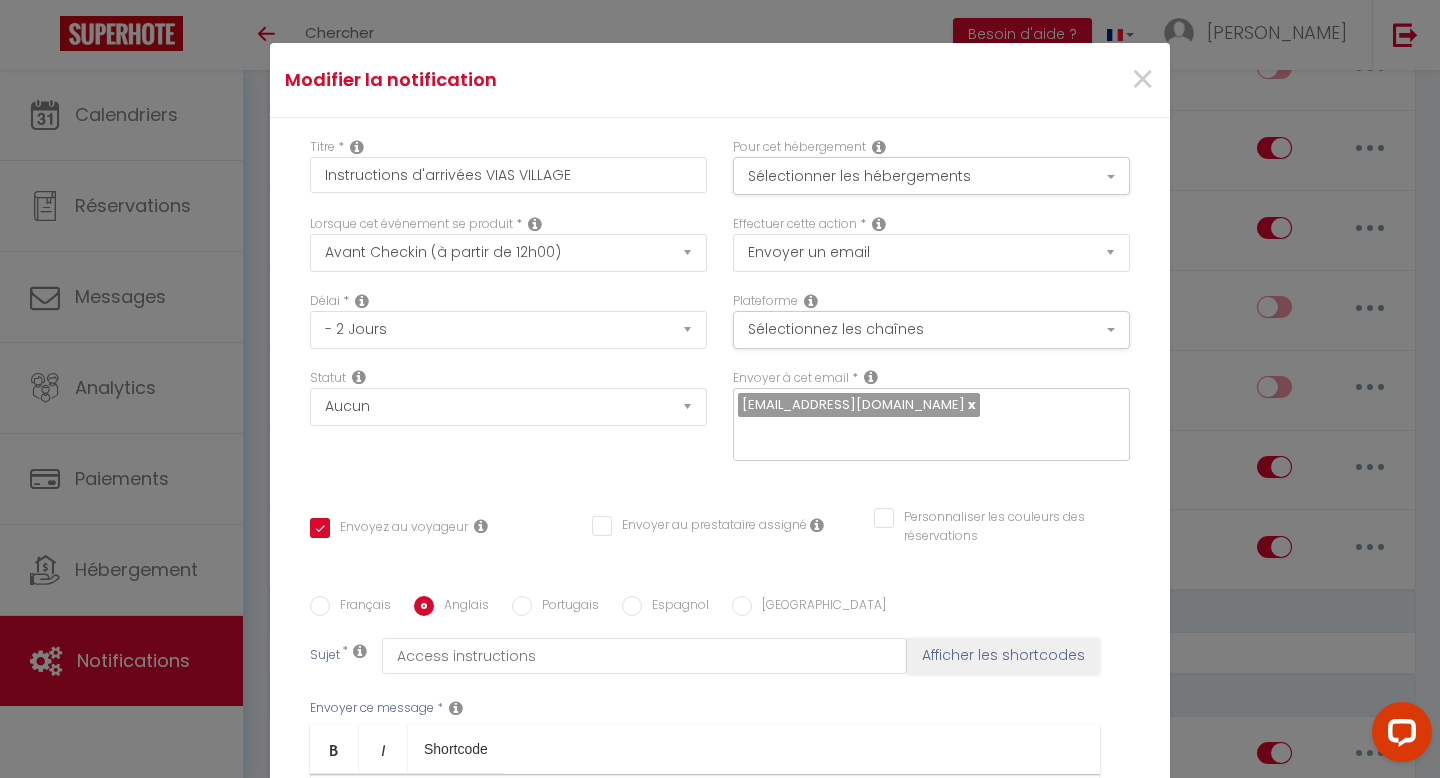 click on "https://welcomebienvenue.my.canva.site/book-vias-anglais ​" at bounding box center [705, 927] 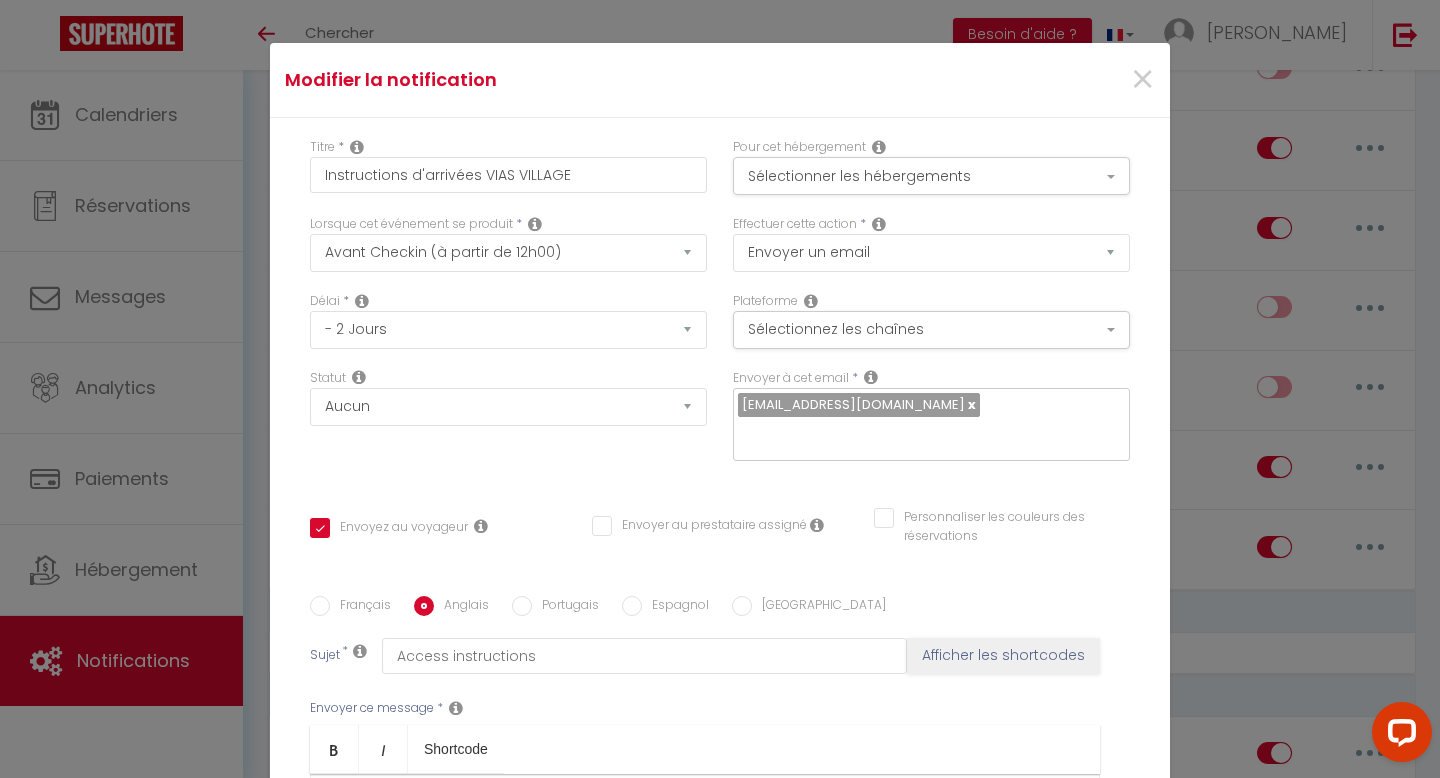 click on "https://welcomebienvenue.my.canva.site/book-vias-anglais" at bounding box center [415, 926] 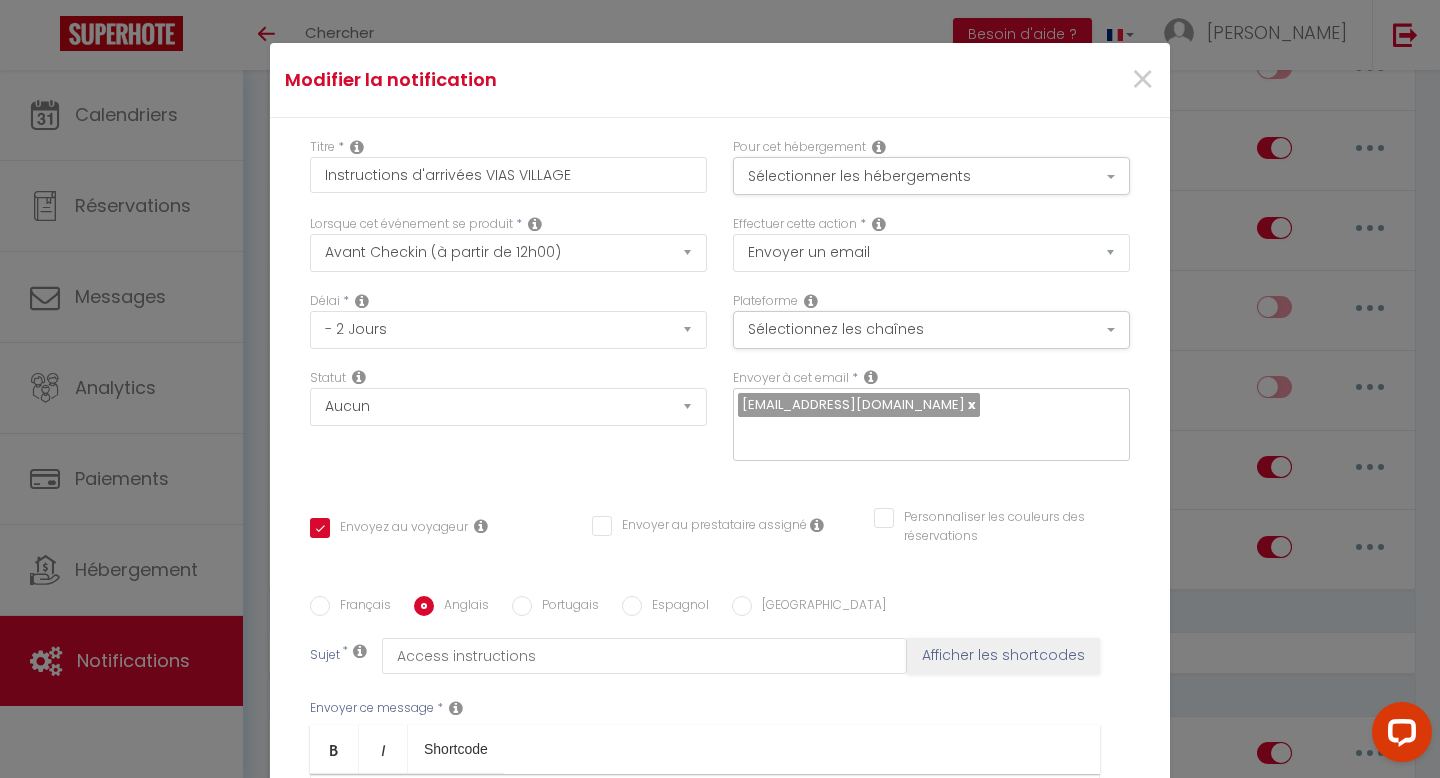 scroll, scrollTop: 3, scrollLeft: 0, axis: vertical 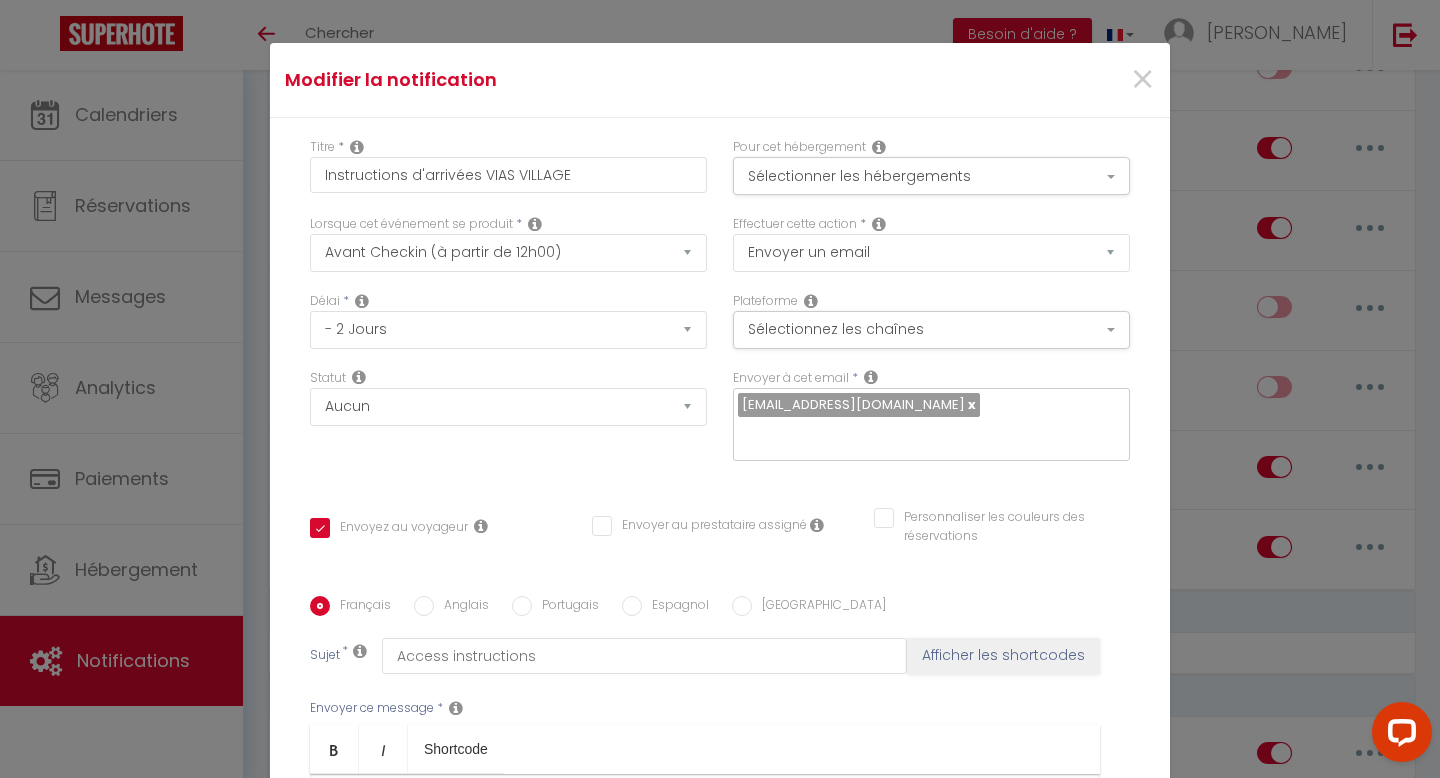 checkbox on "true" 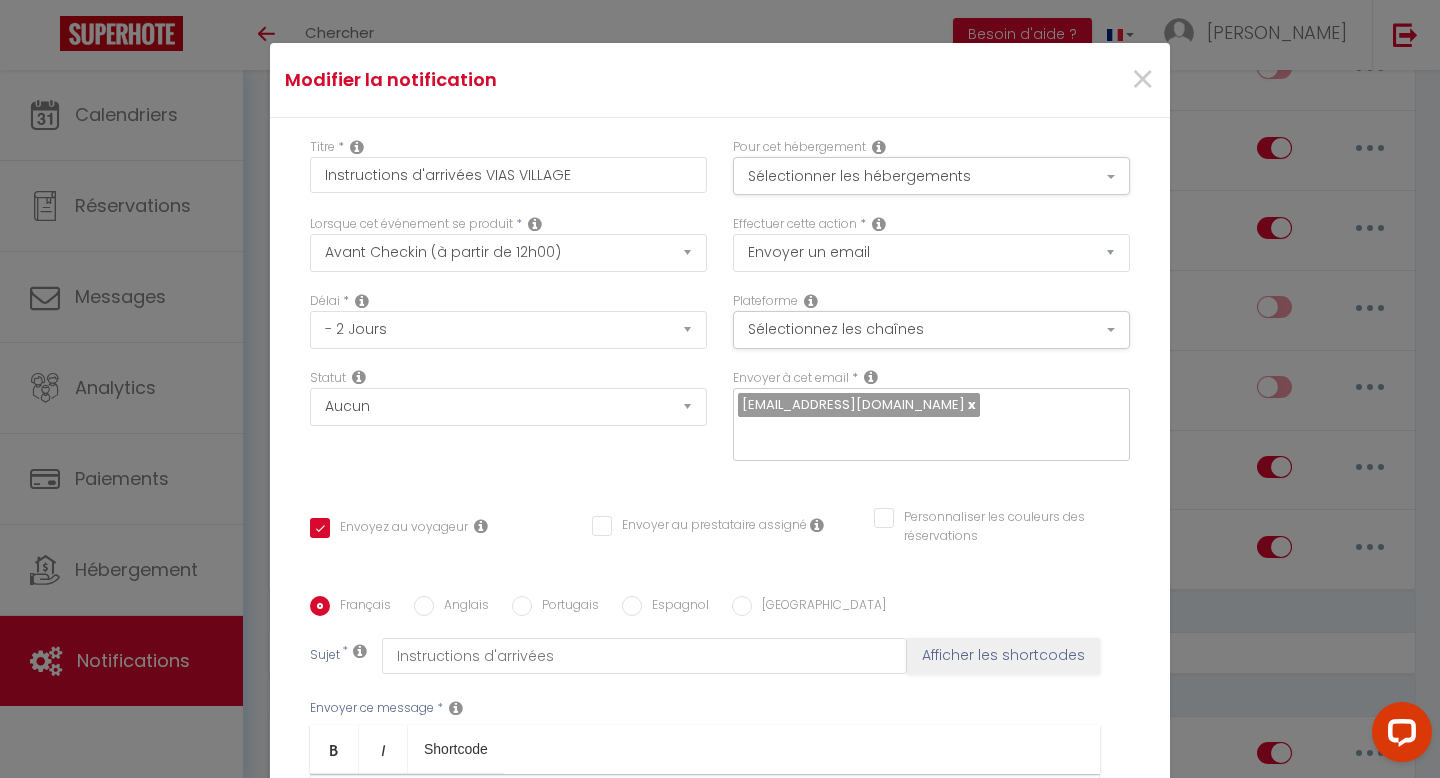 click on "Vous pouvez cliquer sur ce lien pour consulter le guide d’accueil, il contient des informations utiles pour votre séjour :  https://welcomebienvenue.my.canva.site/book-vias  ​​​" at bounding box center [705, 896] 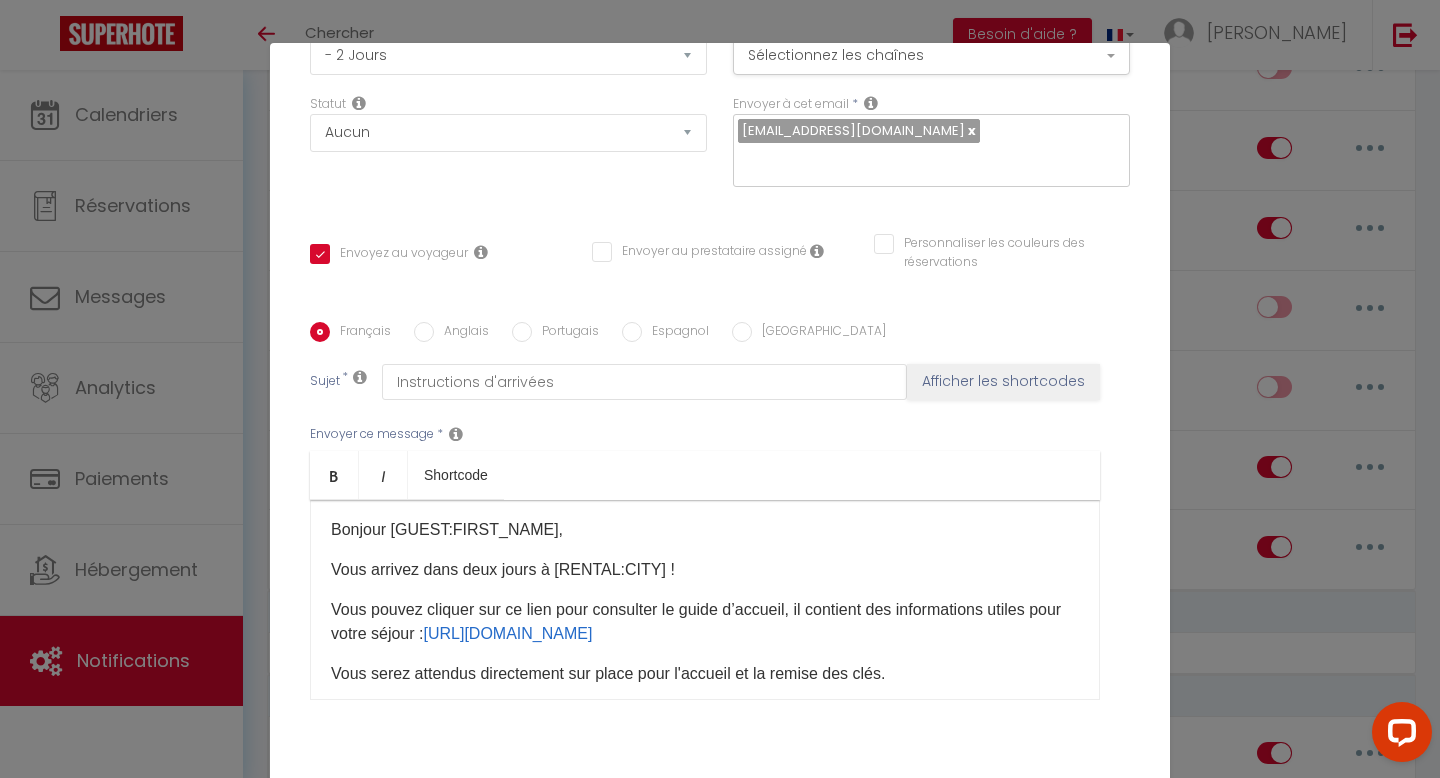scroll, scrollTop: 273, scrollLeft: 0, axis: vertical 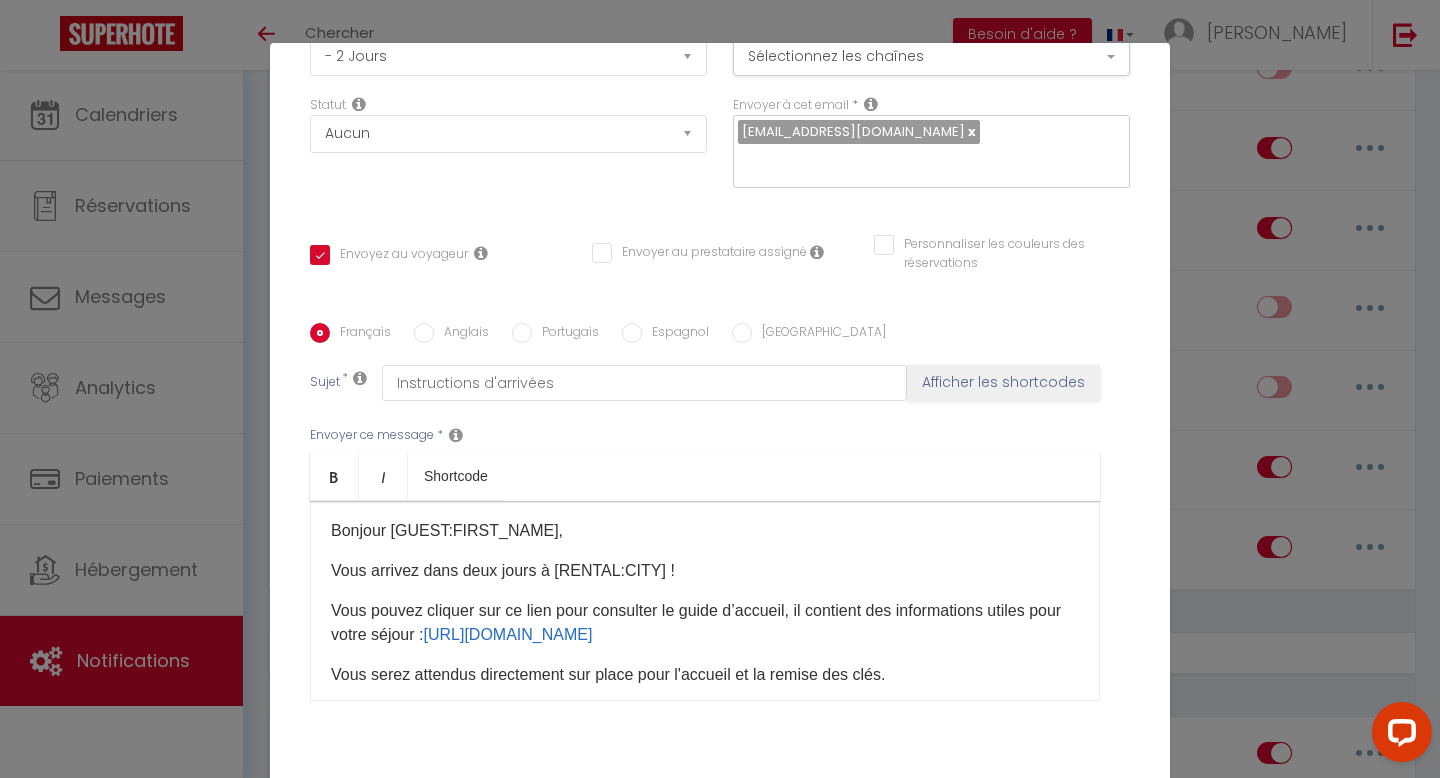 click on "Anglais" at bounding box center (461, 334) 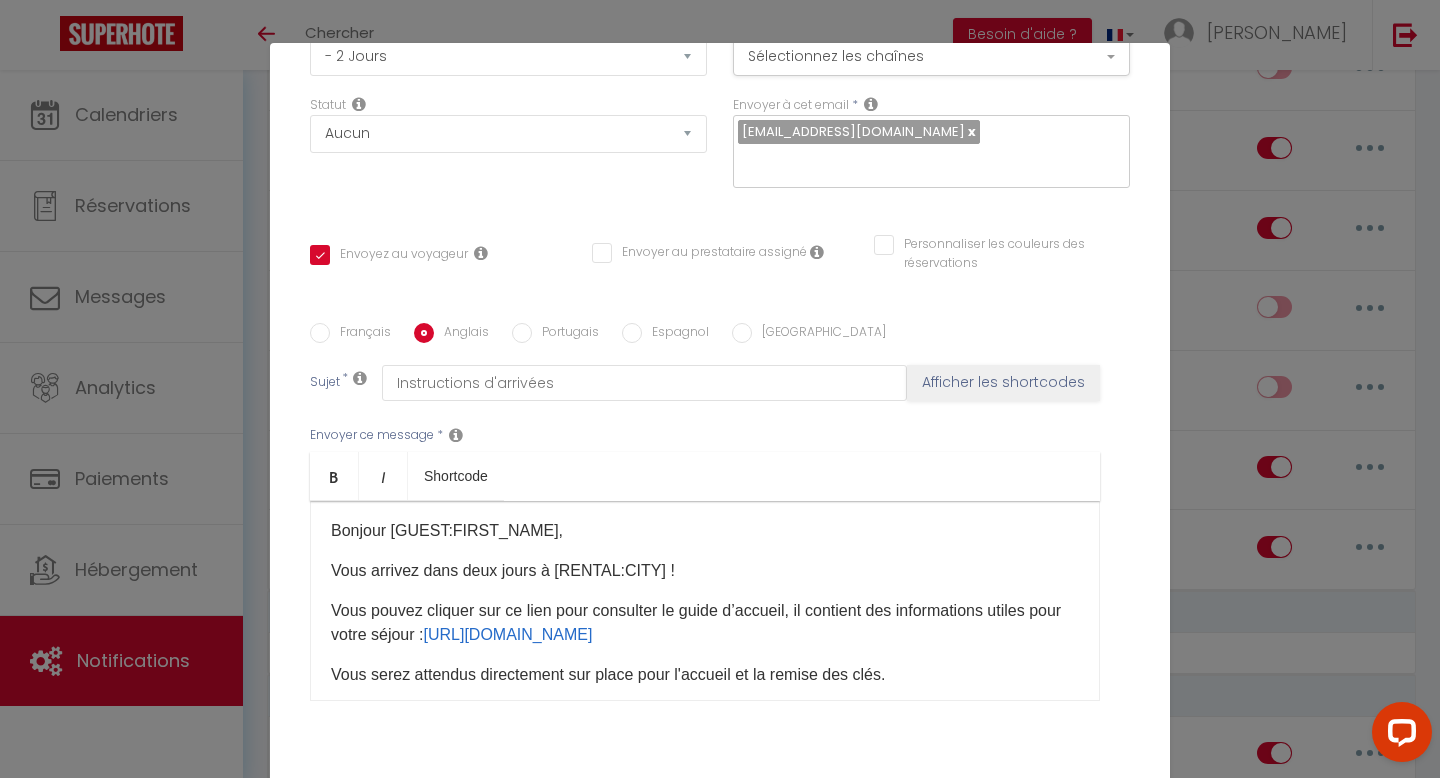 checkbox on "true" 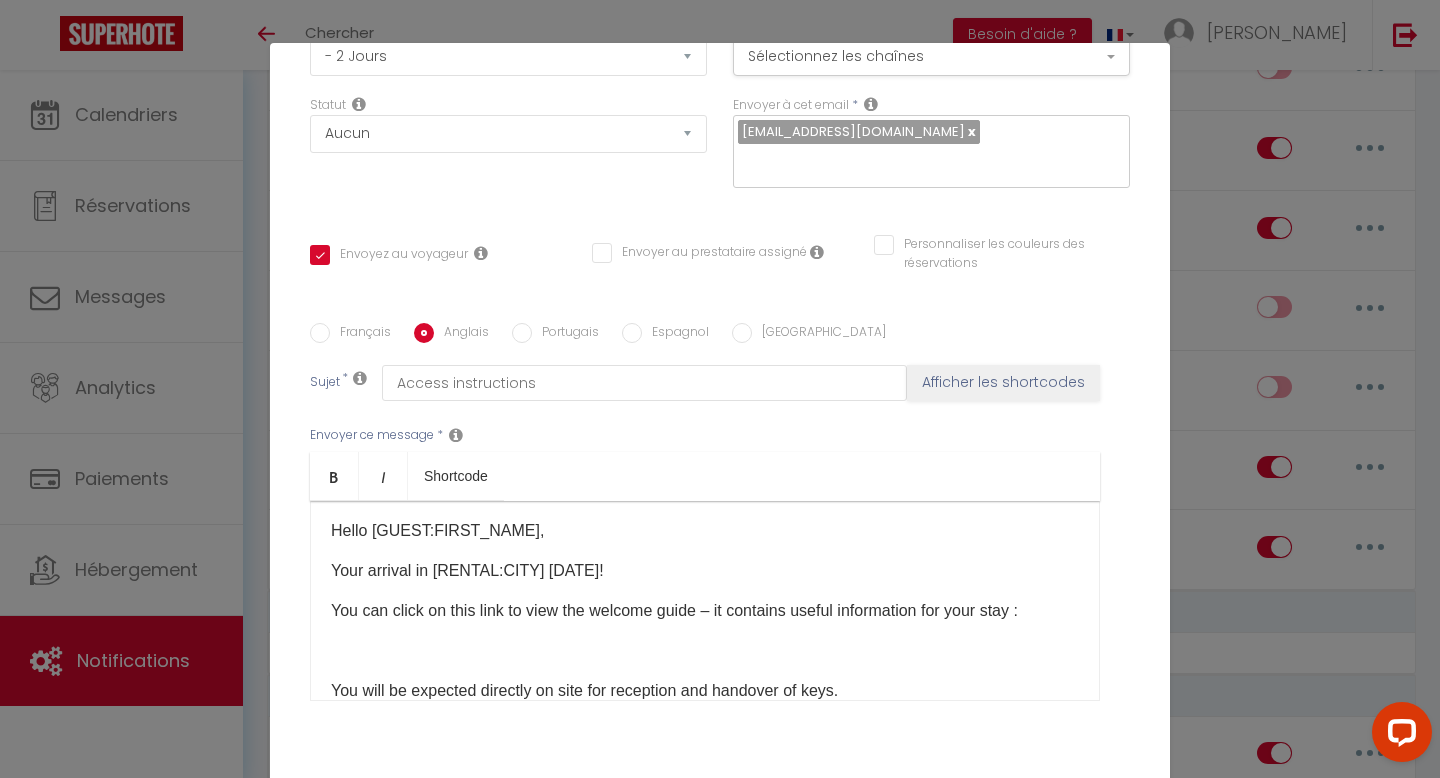 click at bounding box center (705, 651) 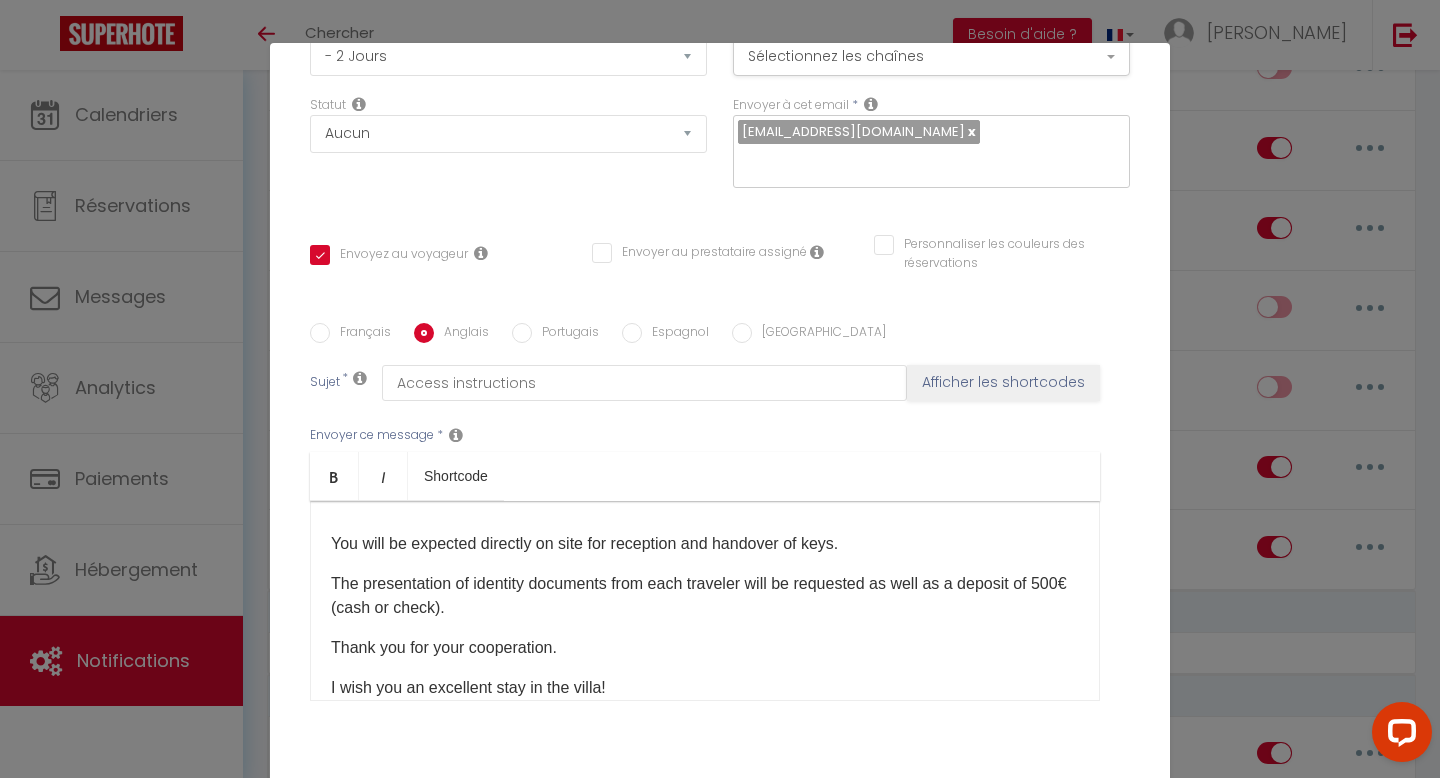 scroll, scrollTop: 31, scrollLeft: 0, axis: vertical 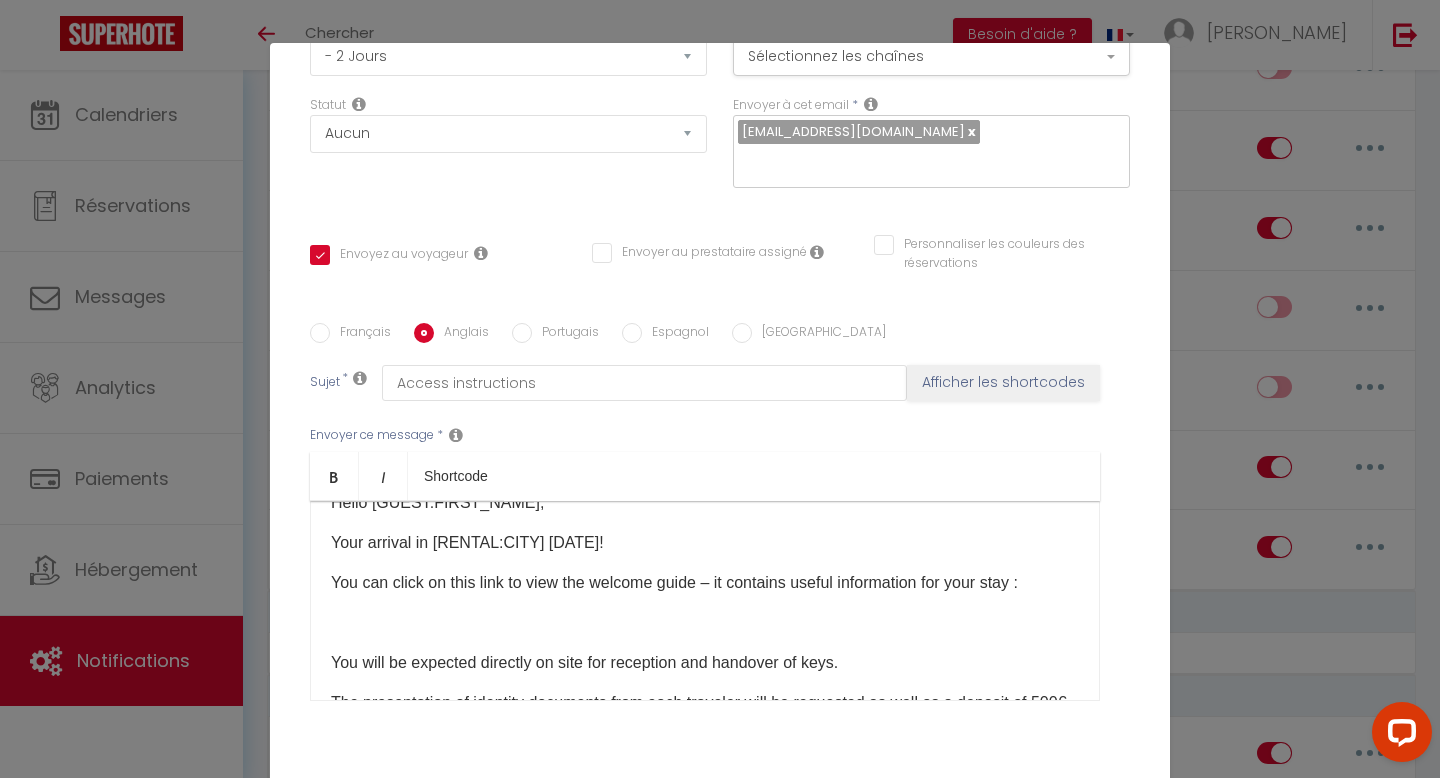 click on "Français" at bounding box center [360, 334] 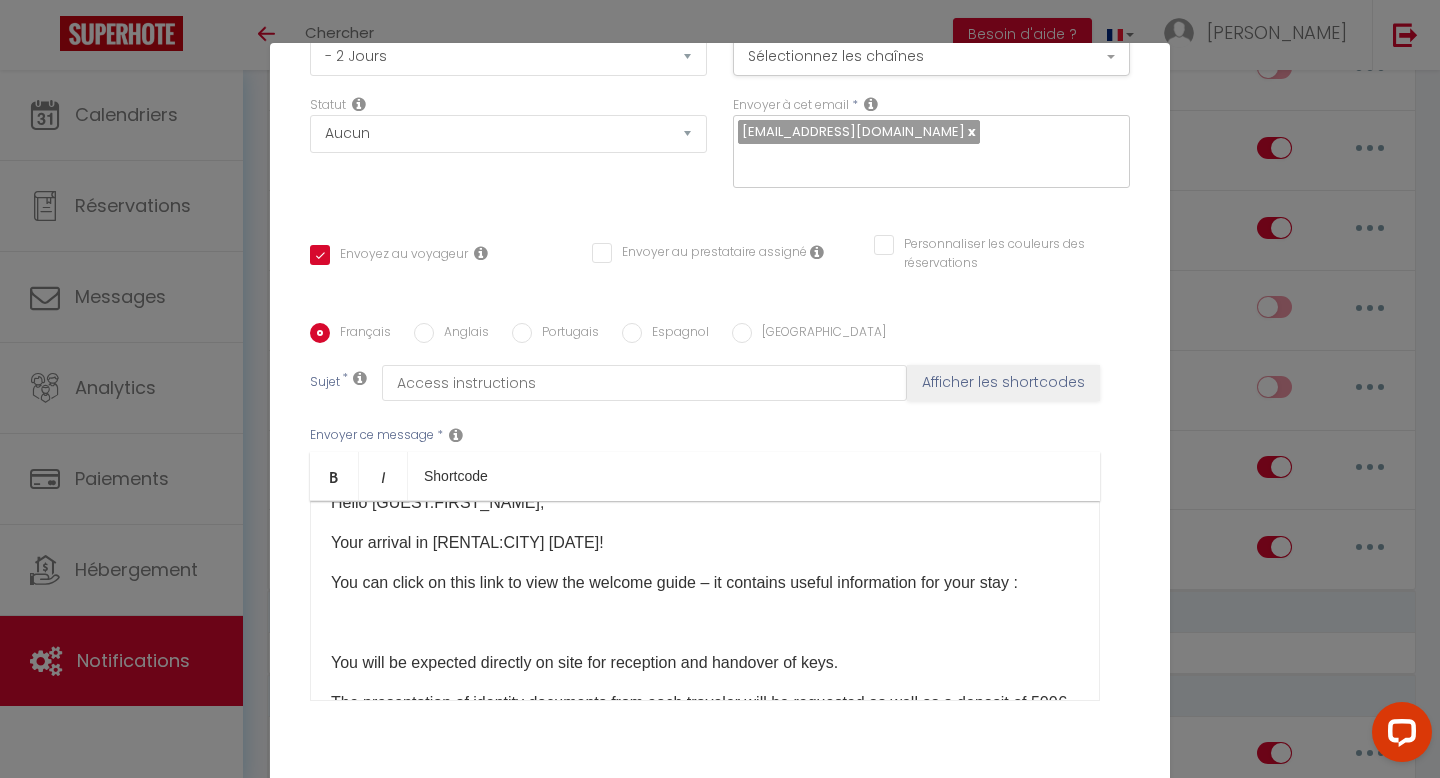 checkbox on "true" 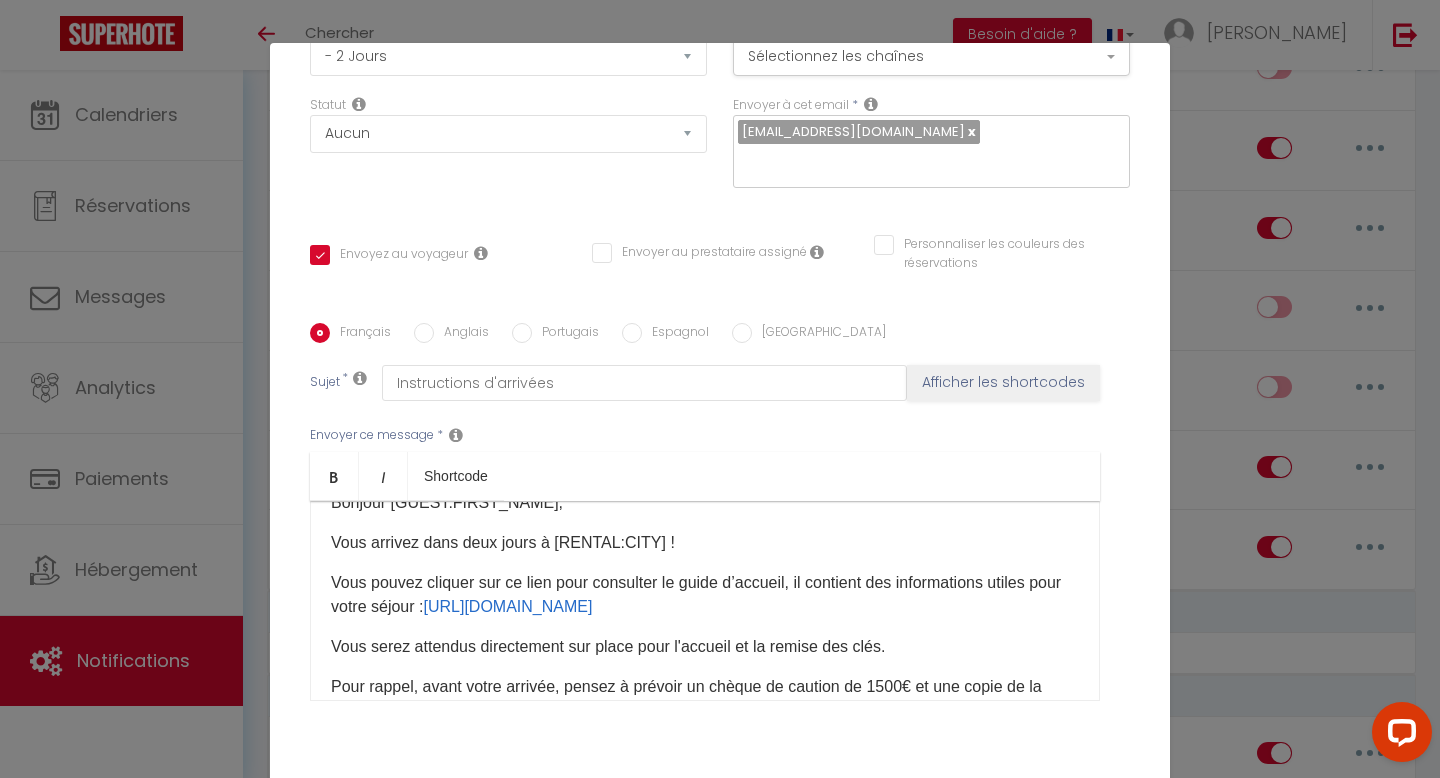 click on "Anglais" at bounding box center (461, 334) 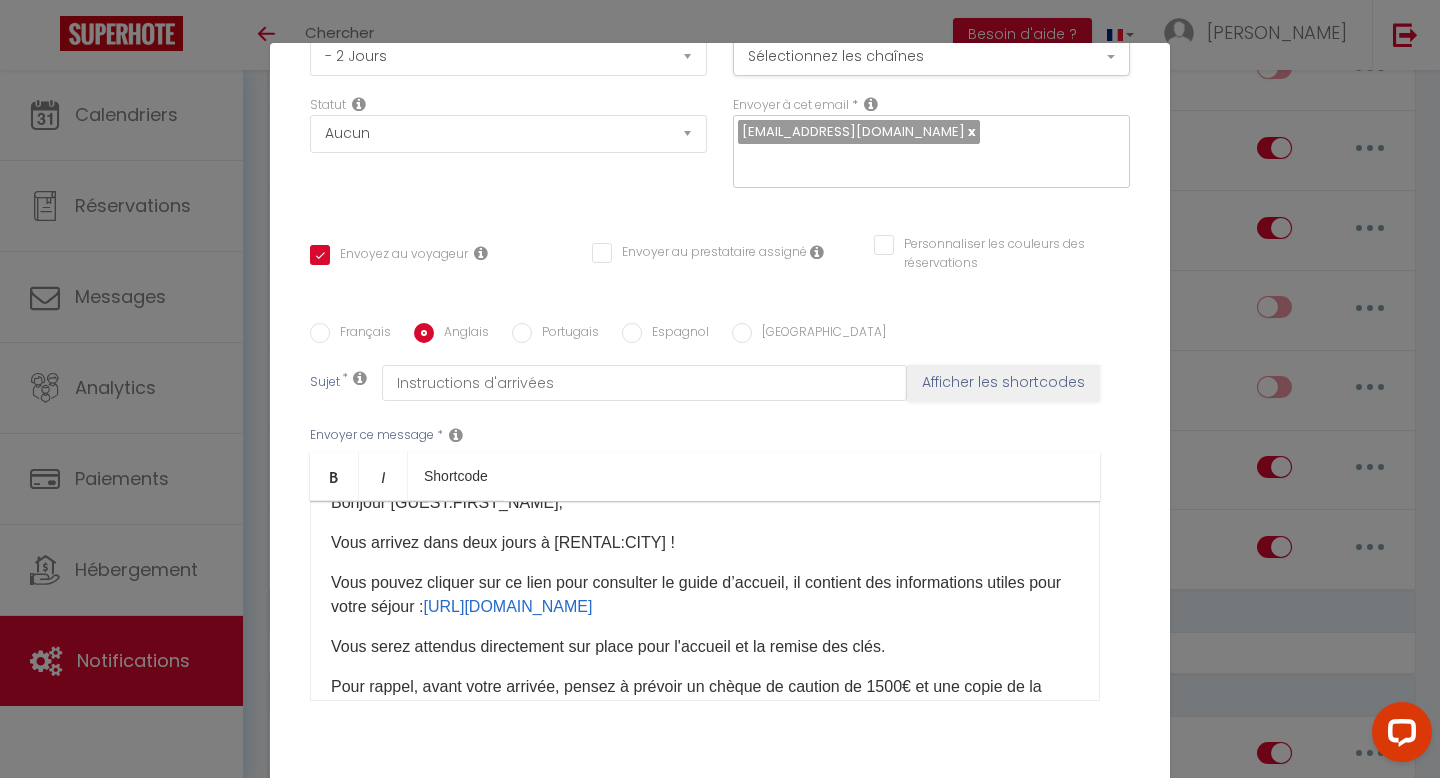 checkbox on "true" 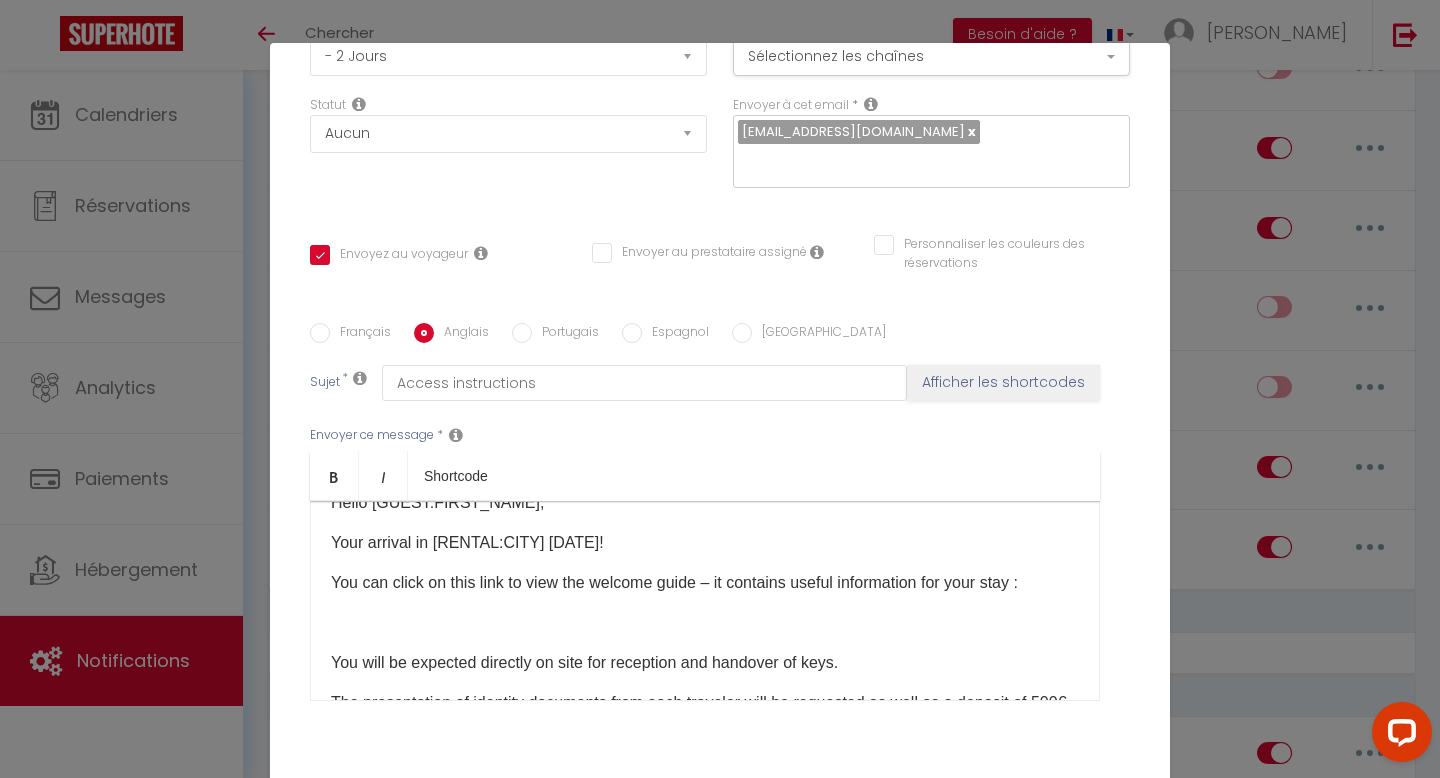 click at bounding box center (705, 623) 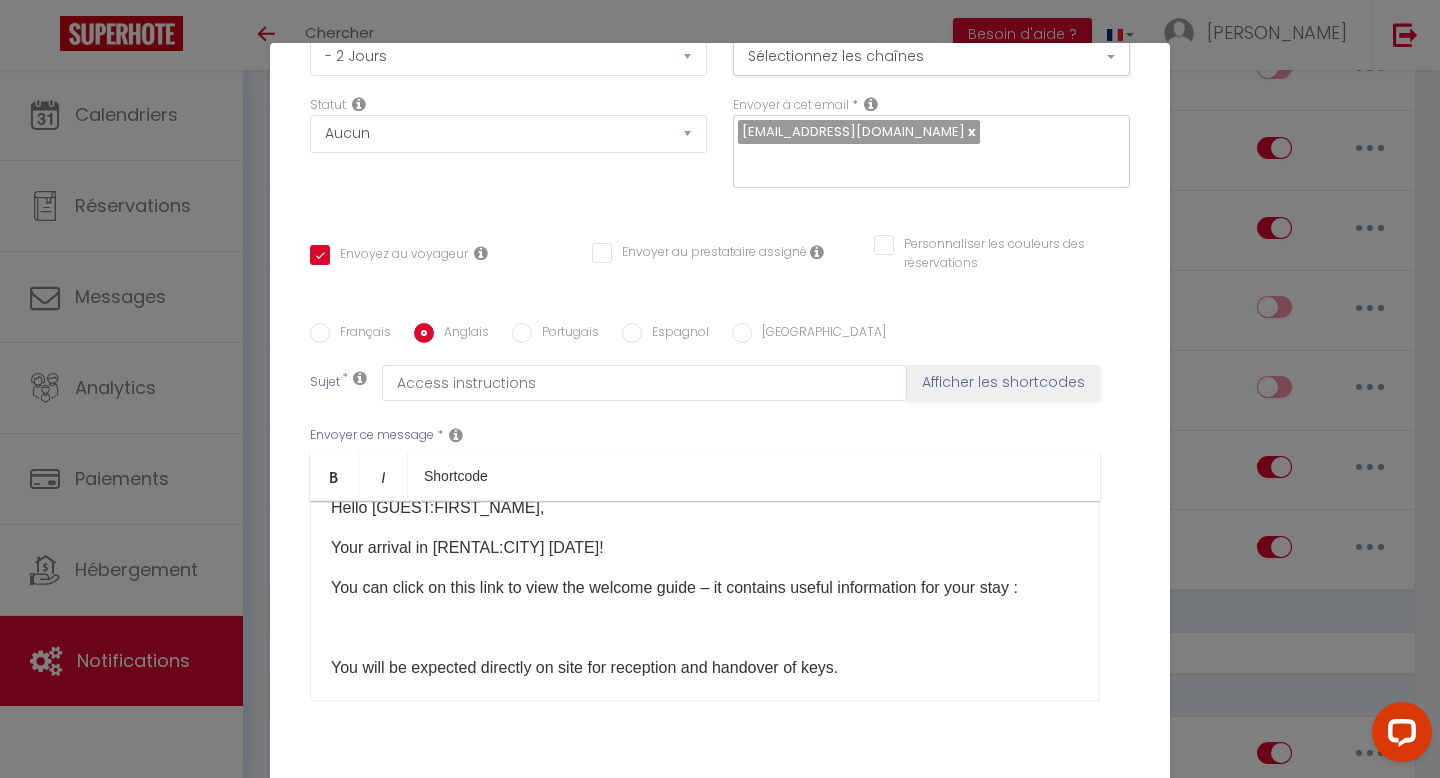 scroll, scrollTop: 20, scrollLeft: 0, axis: vertical 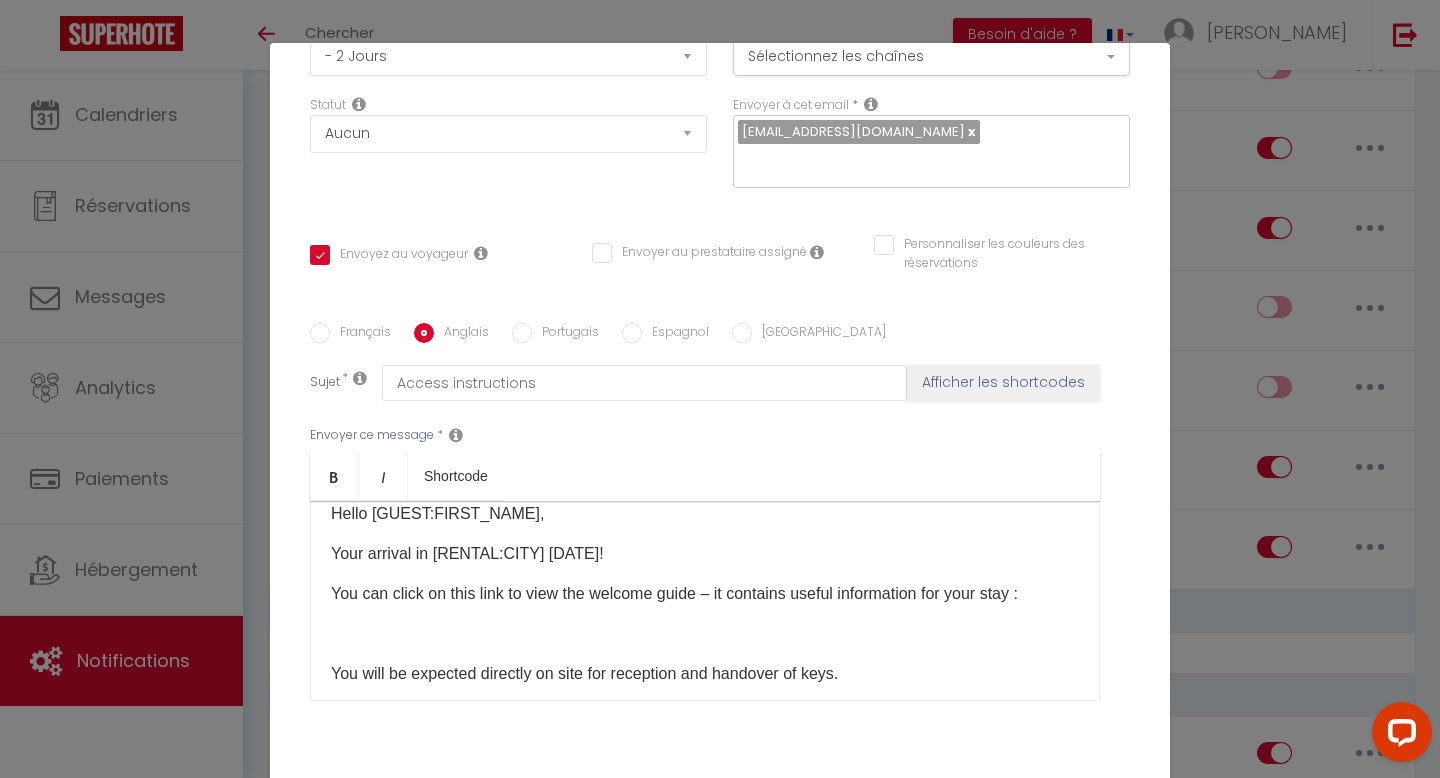 click at bounding box center (705, 634) 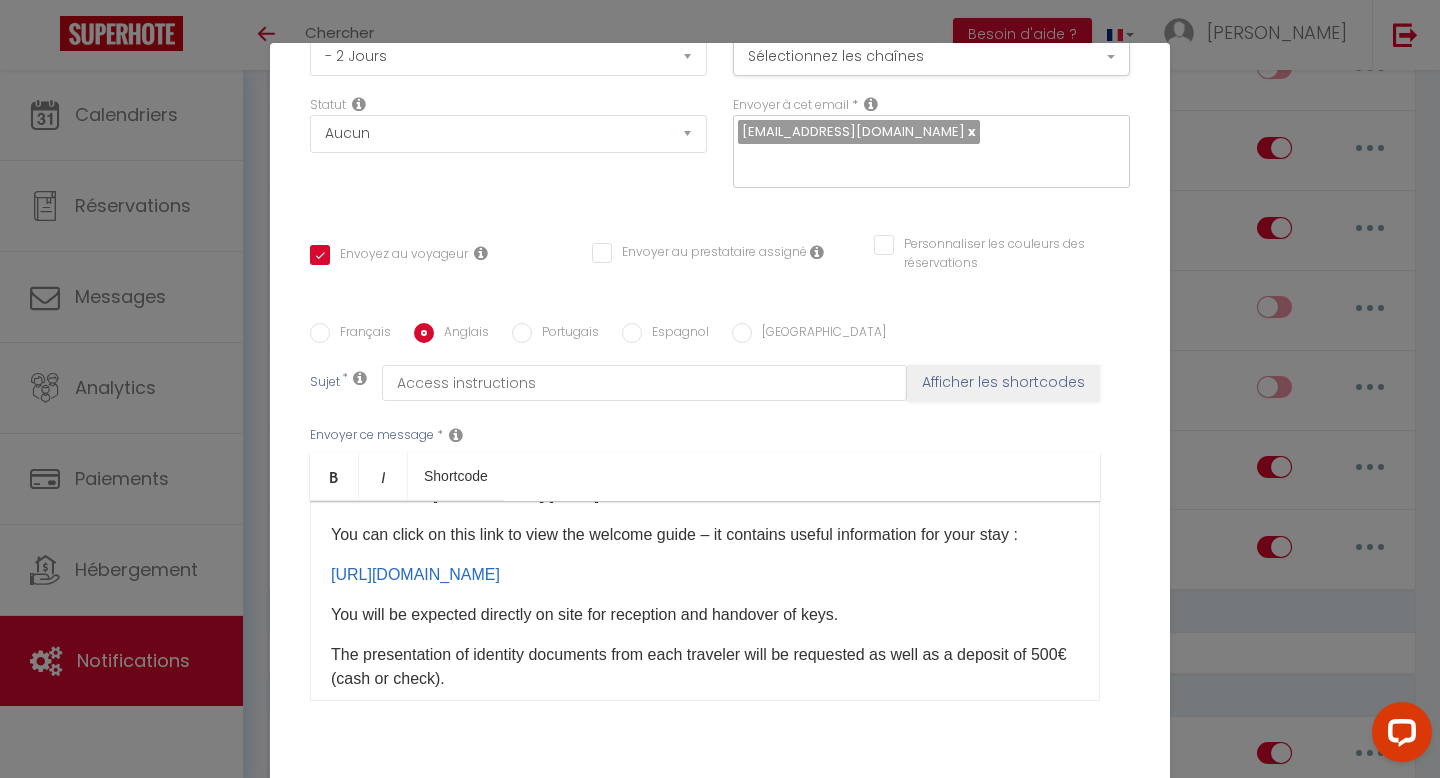 scroll, scrollTop: 109, scrollLeft: 0, axis: vertical 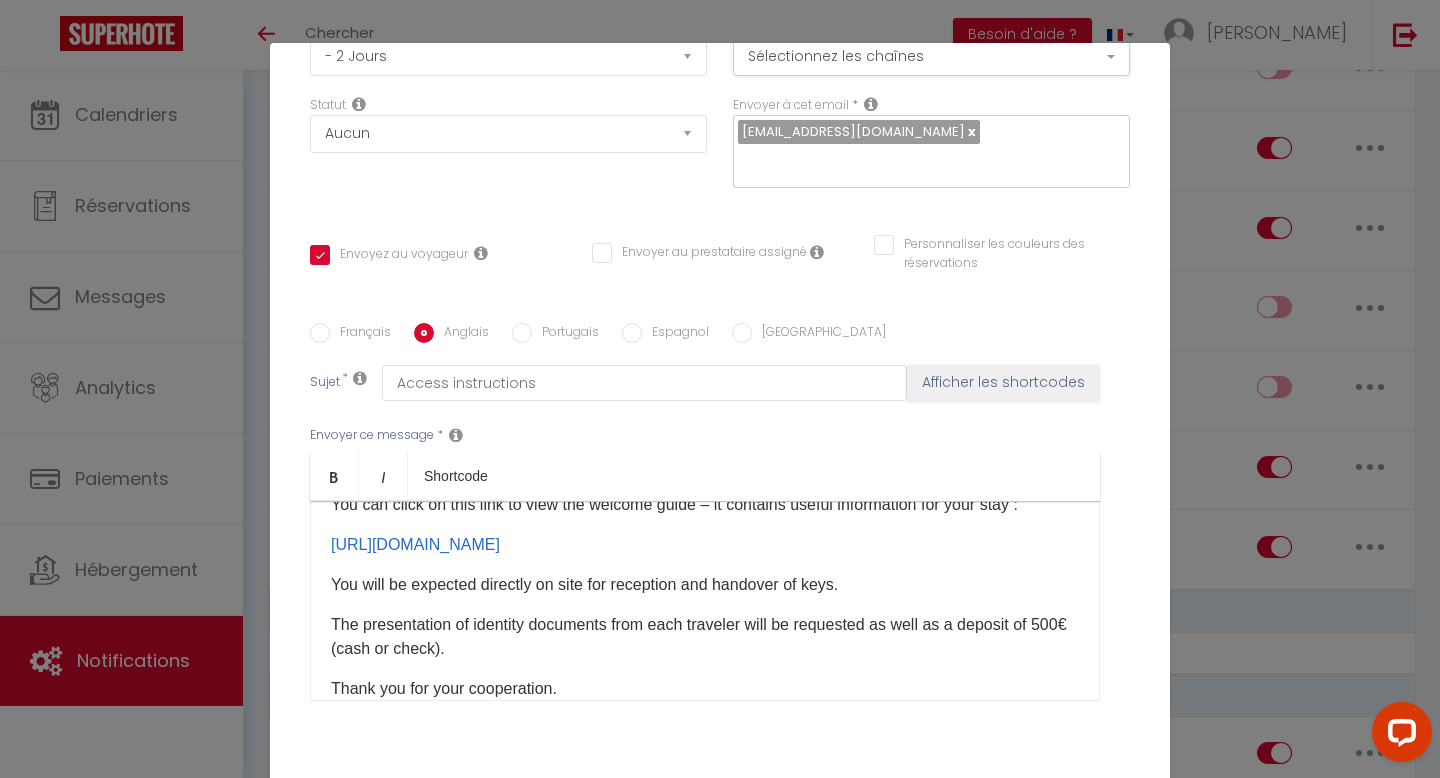 click on "Français" at bounding box center (360, 334) 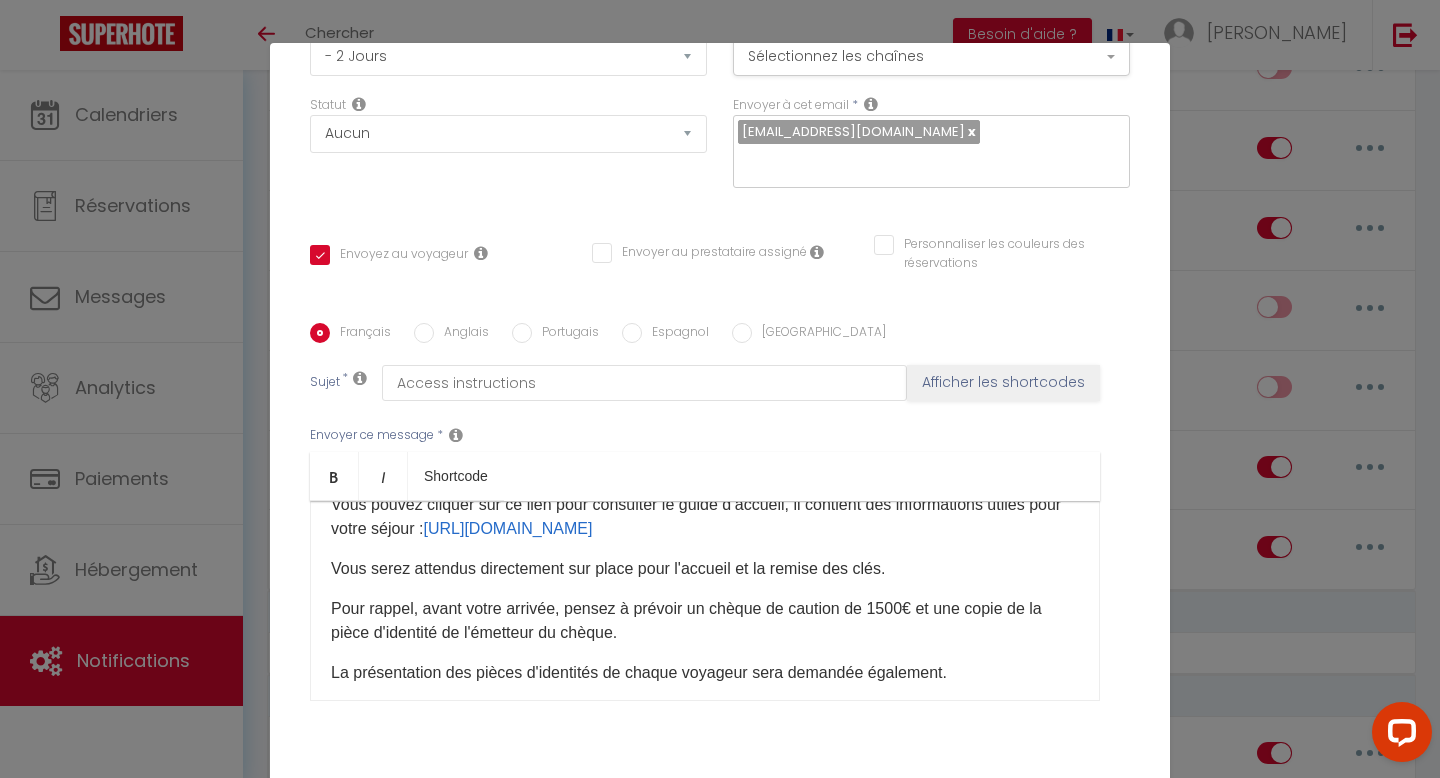 checkbox on "true" 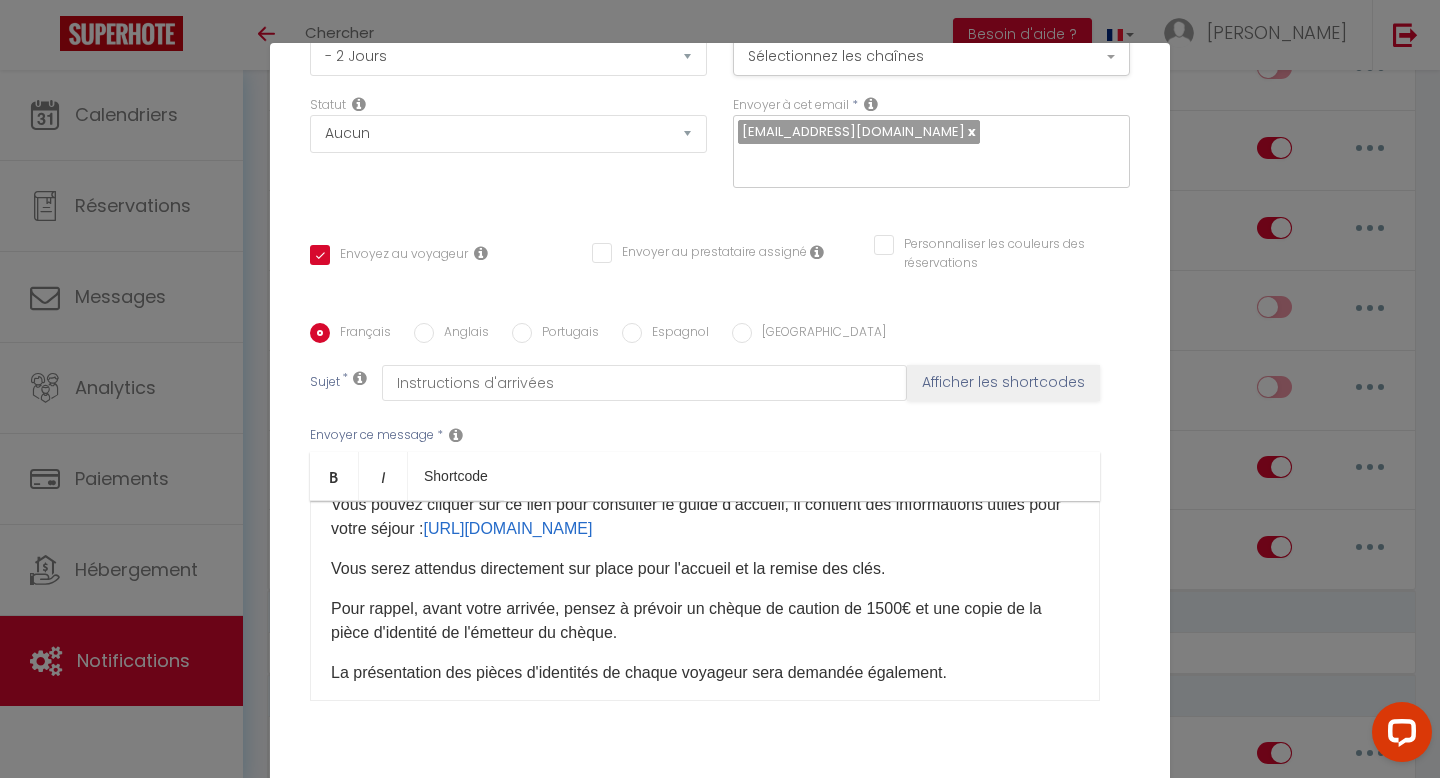 click on "Anglais" at bounding box center (461, 334) 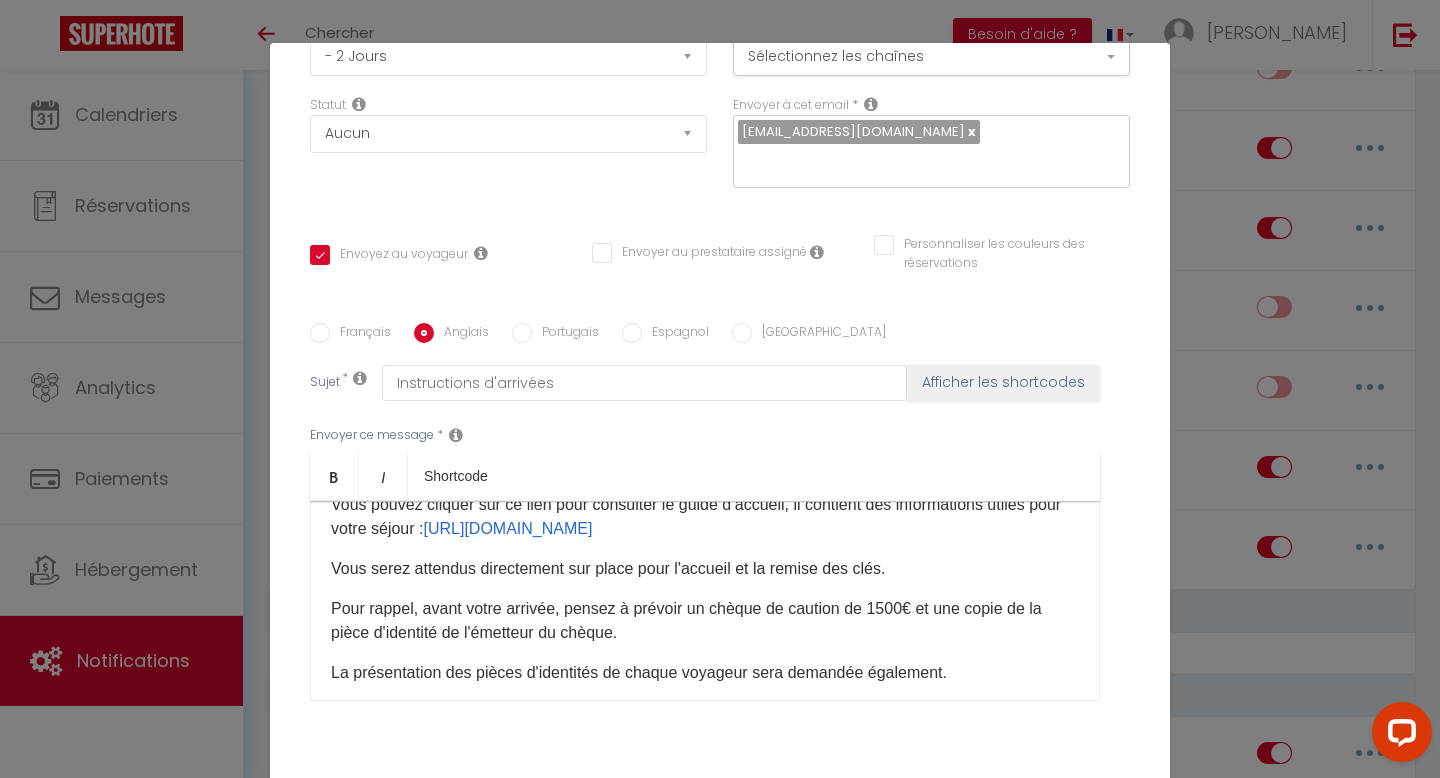 checkbox on "true" 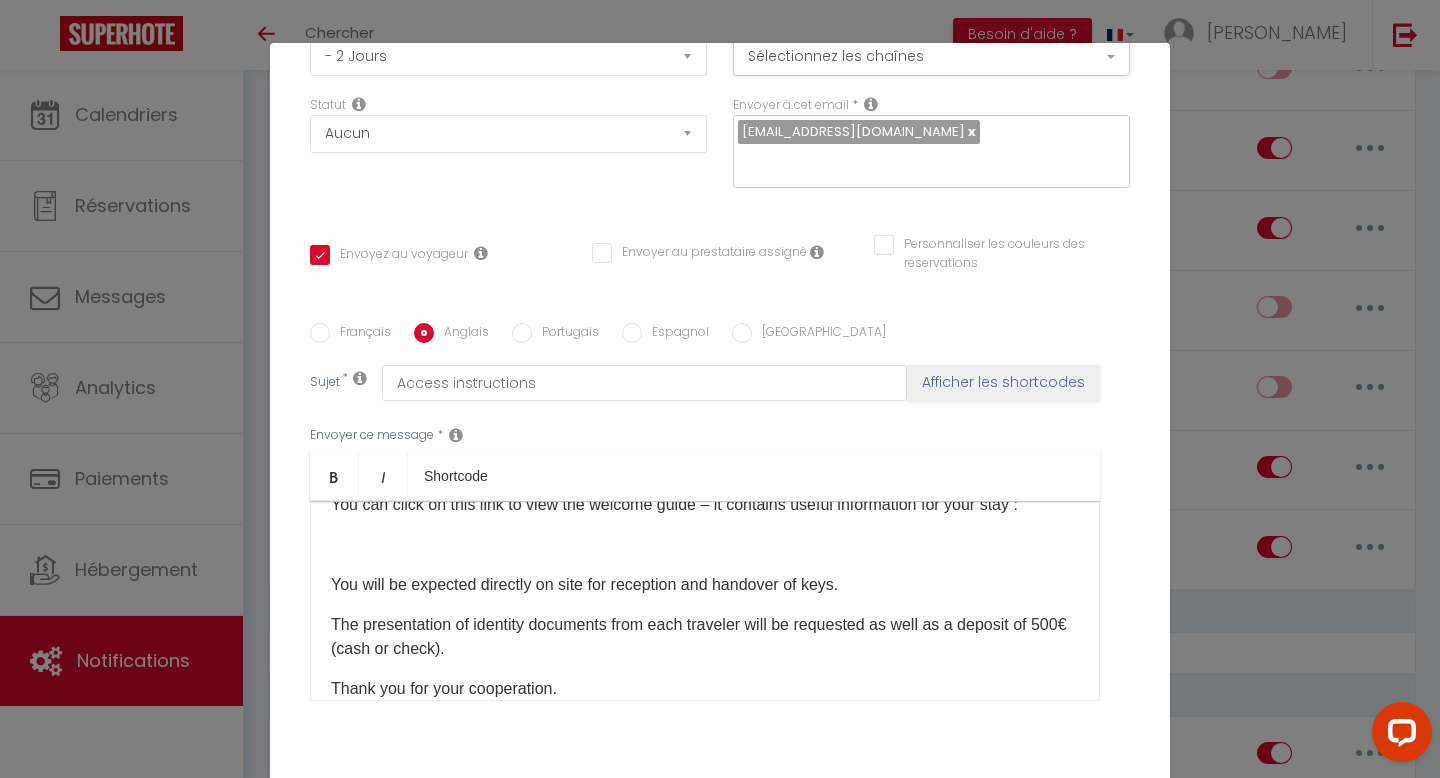 scroll, scrollTop: 70, scrollLeft: 0, axis: vertical 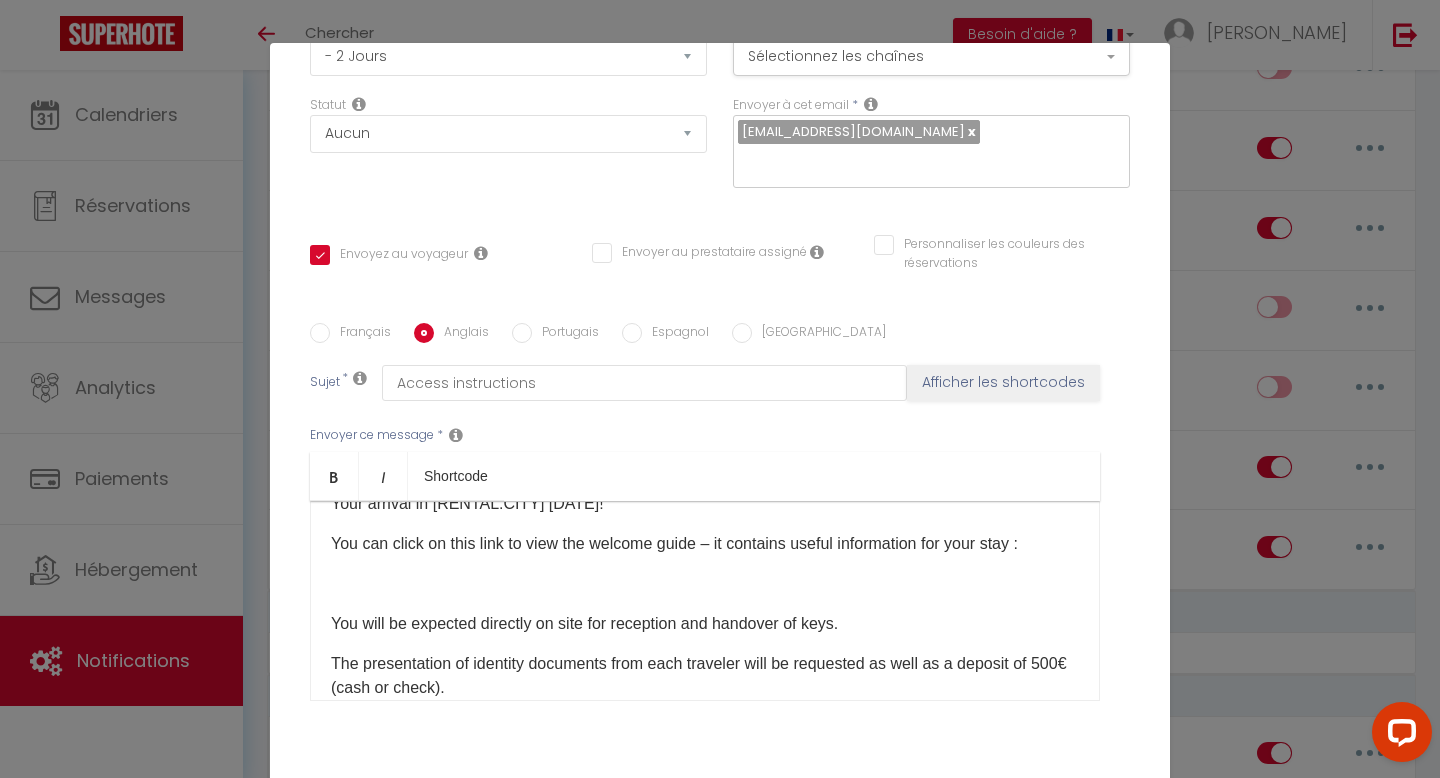 click at bounding box center [705, 584] 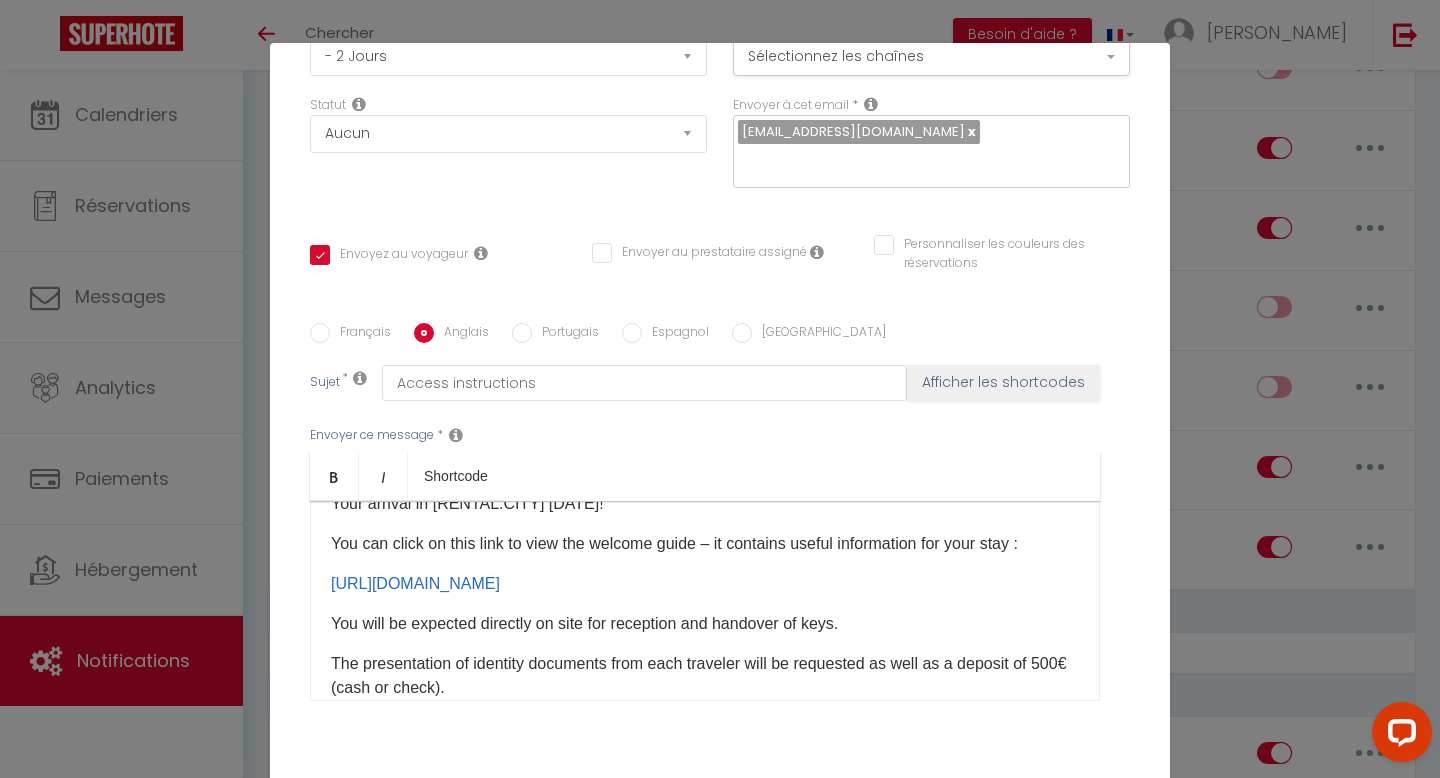 click on "Mettre à jour" at bounding box center [764, 825] 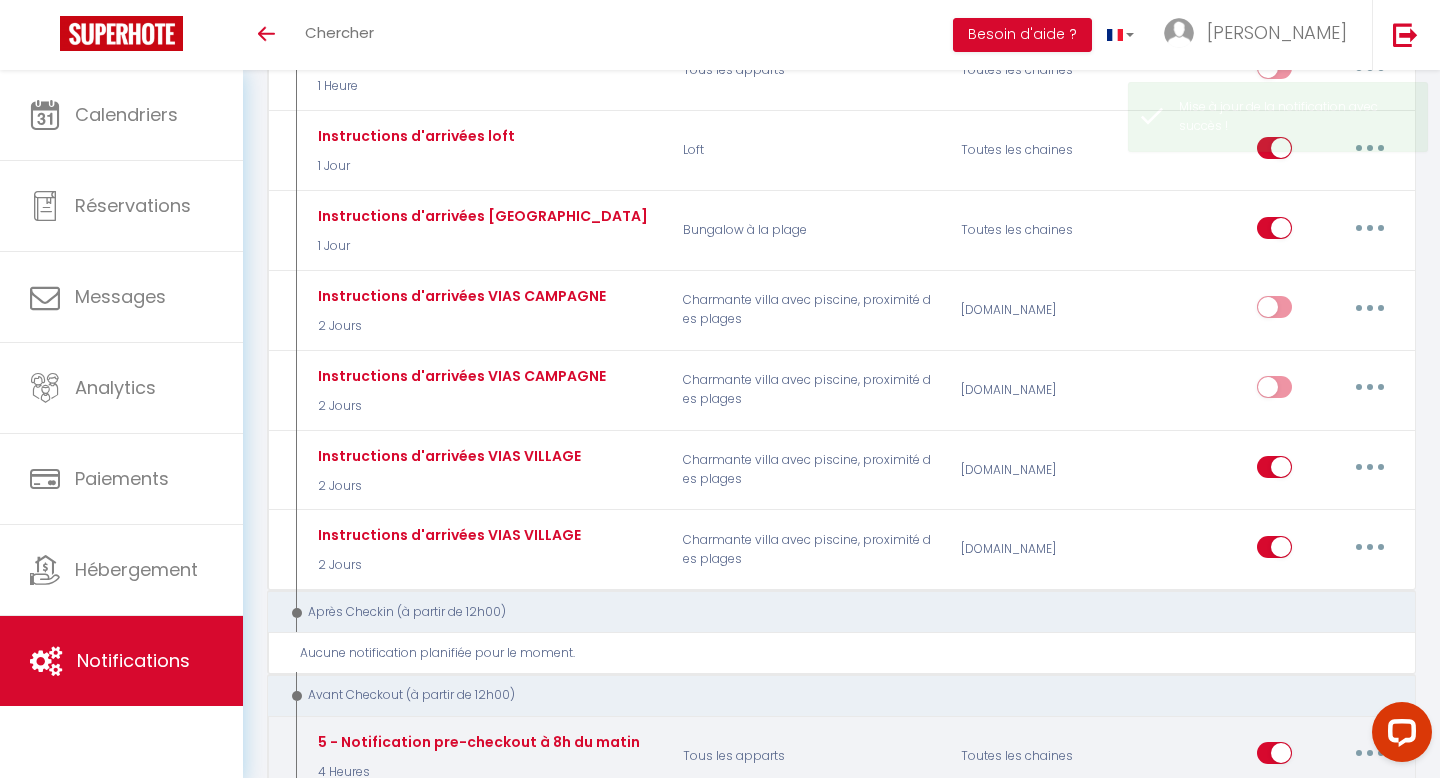 checkbox on "false" 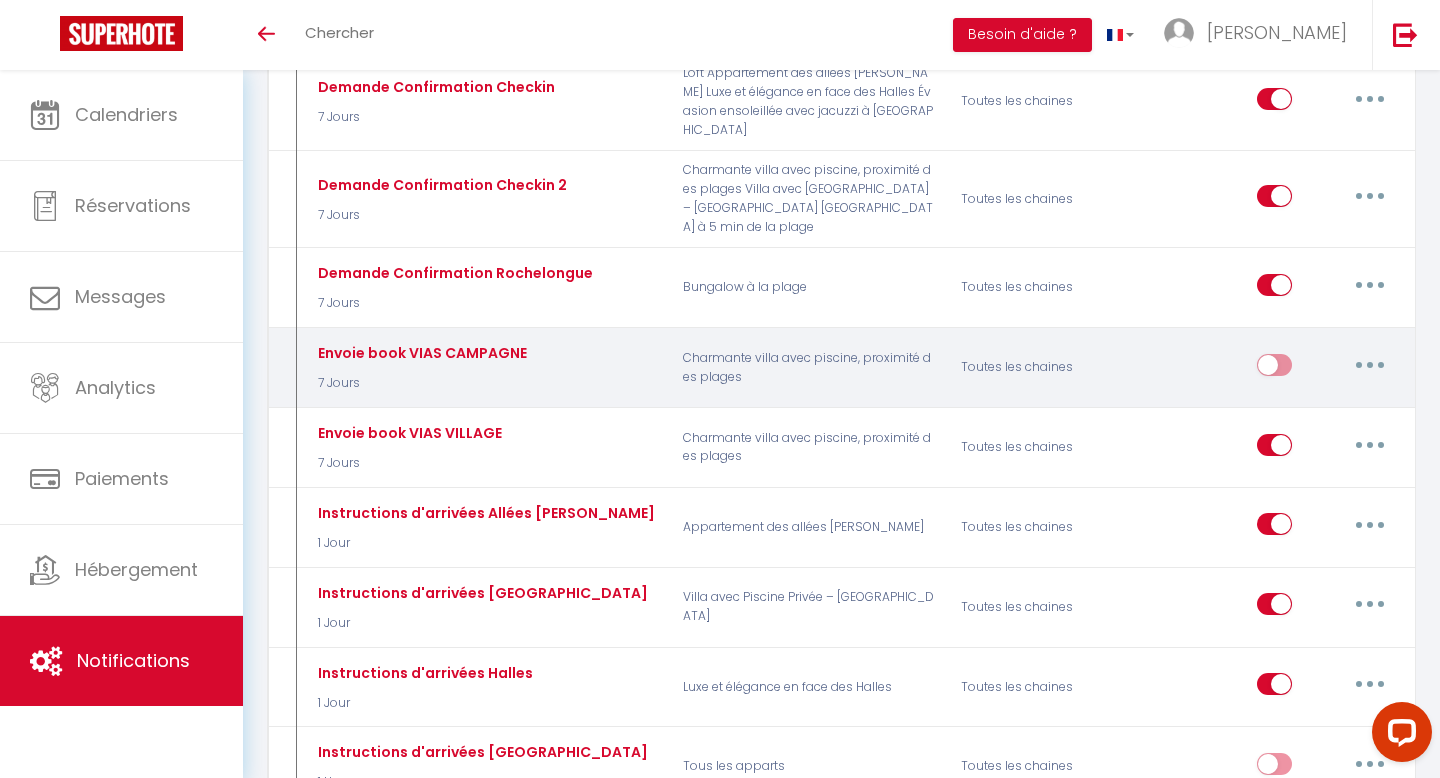 scroll, scrollTop: 1000, scrollLeft: 0, axis: vertical 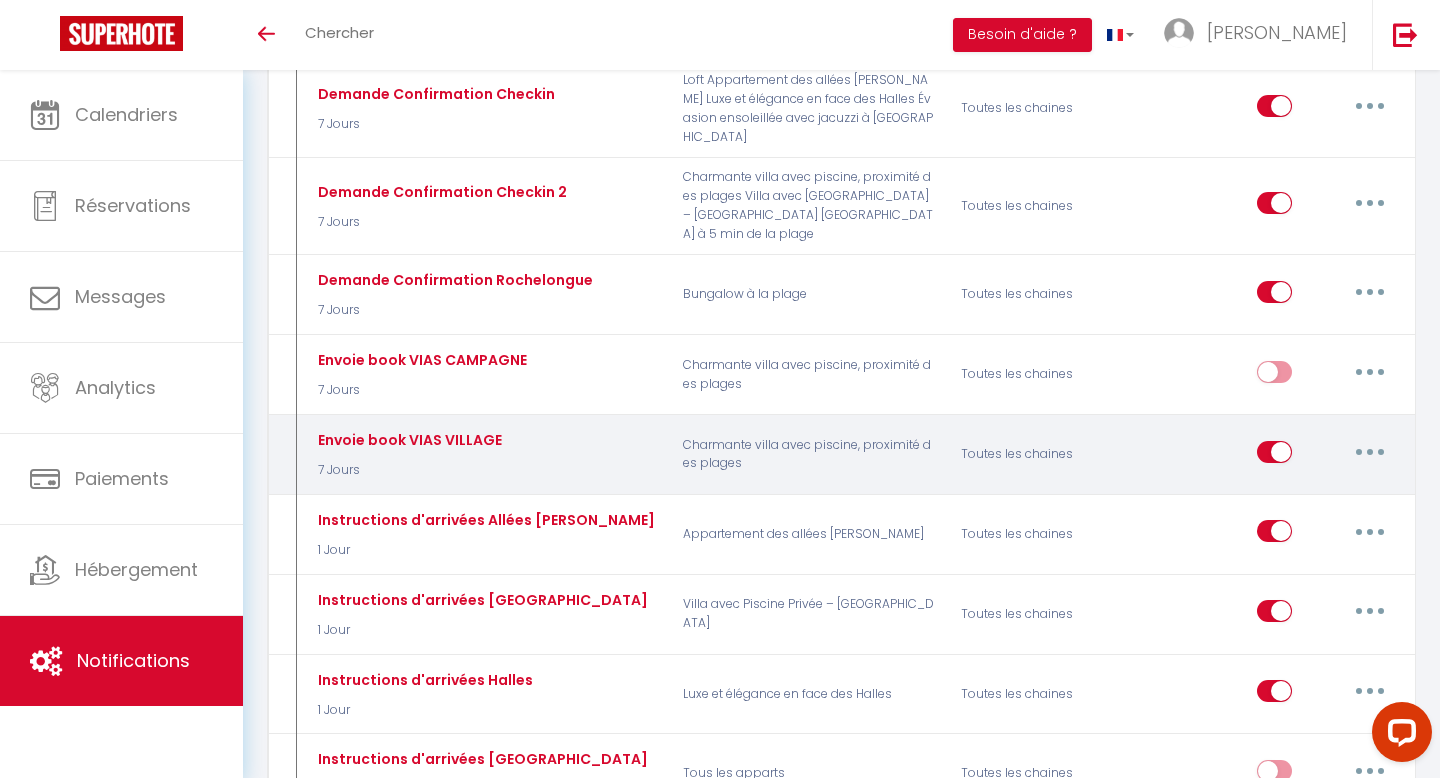 click at bounding box center (1370, 452) 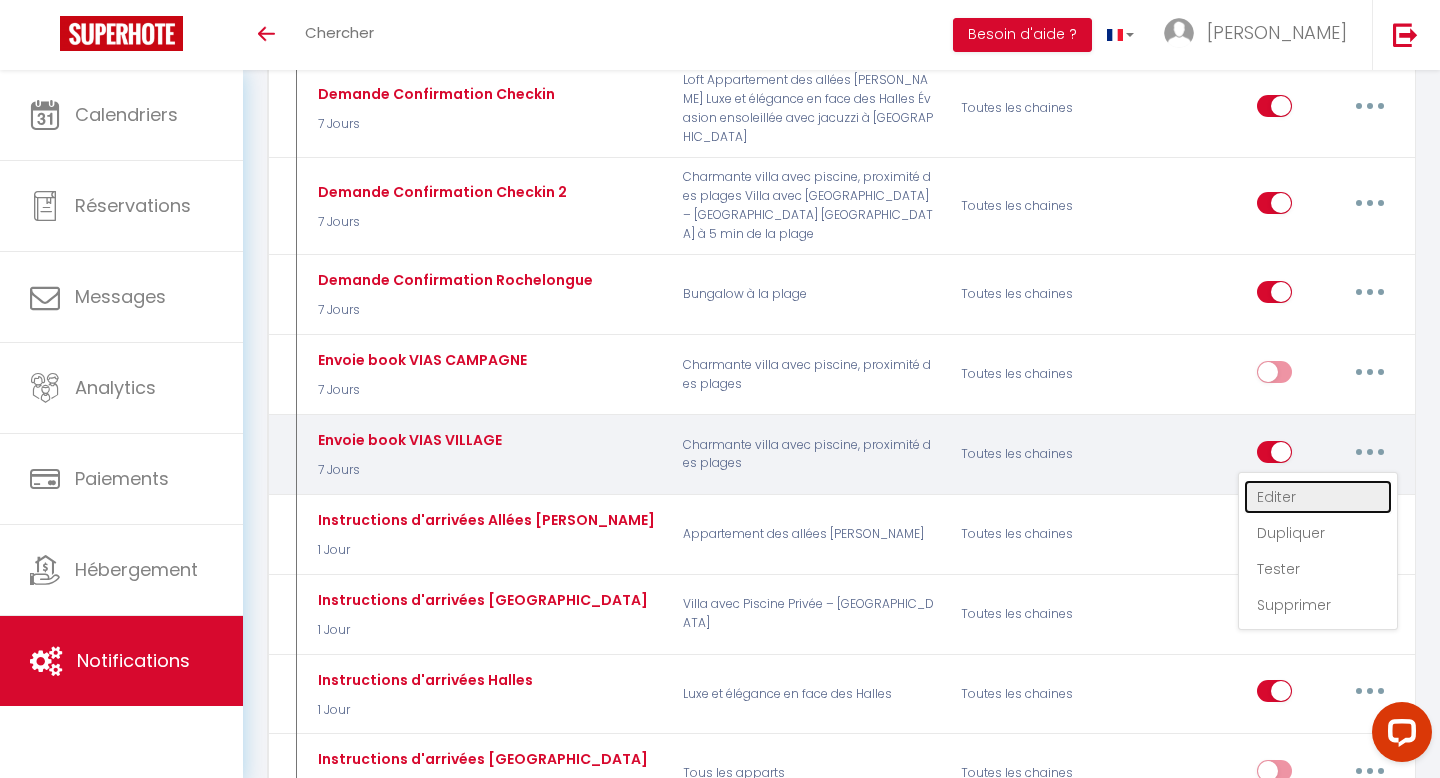 click on "Editer" at bounding box center (1318, 497) 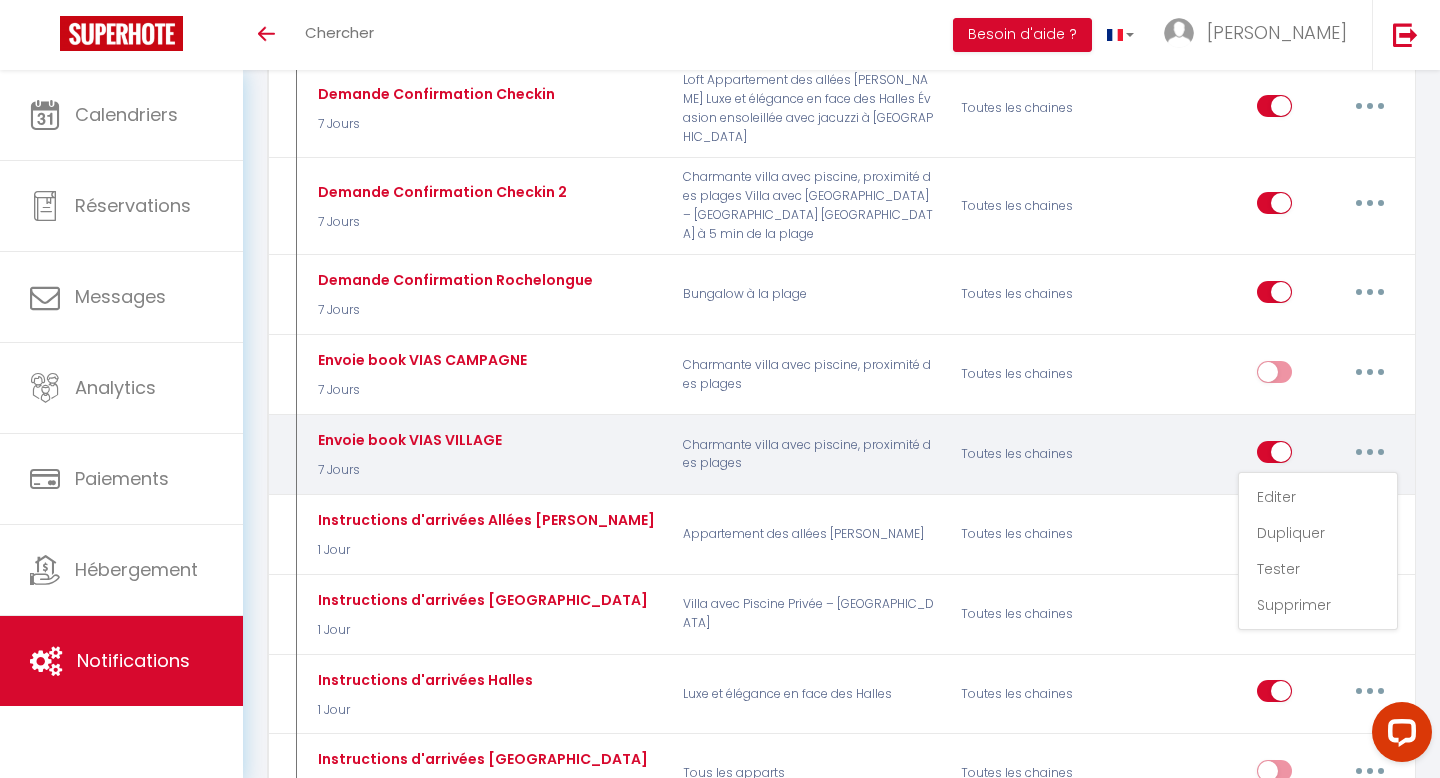 type on "Envoie book VIAS VILLAGE" 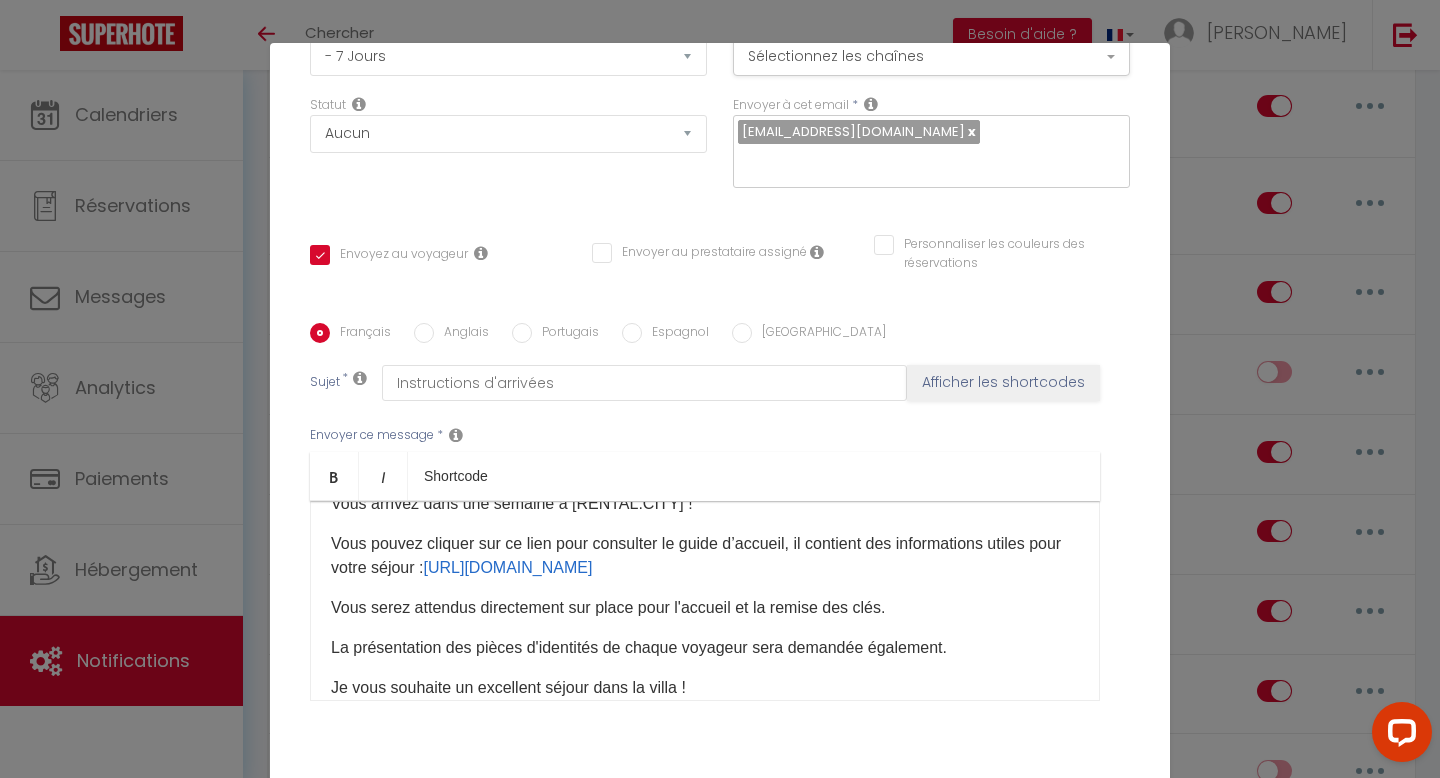 click on "Anglais" at bounding box center [461, 334] 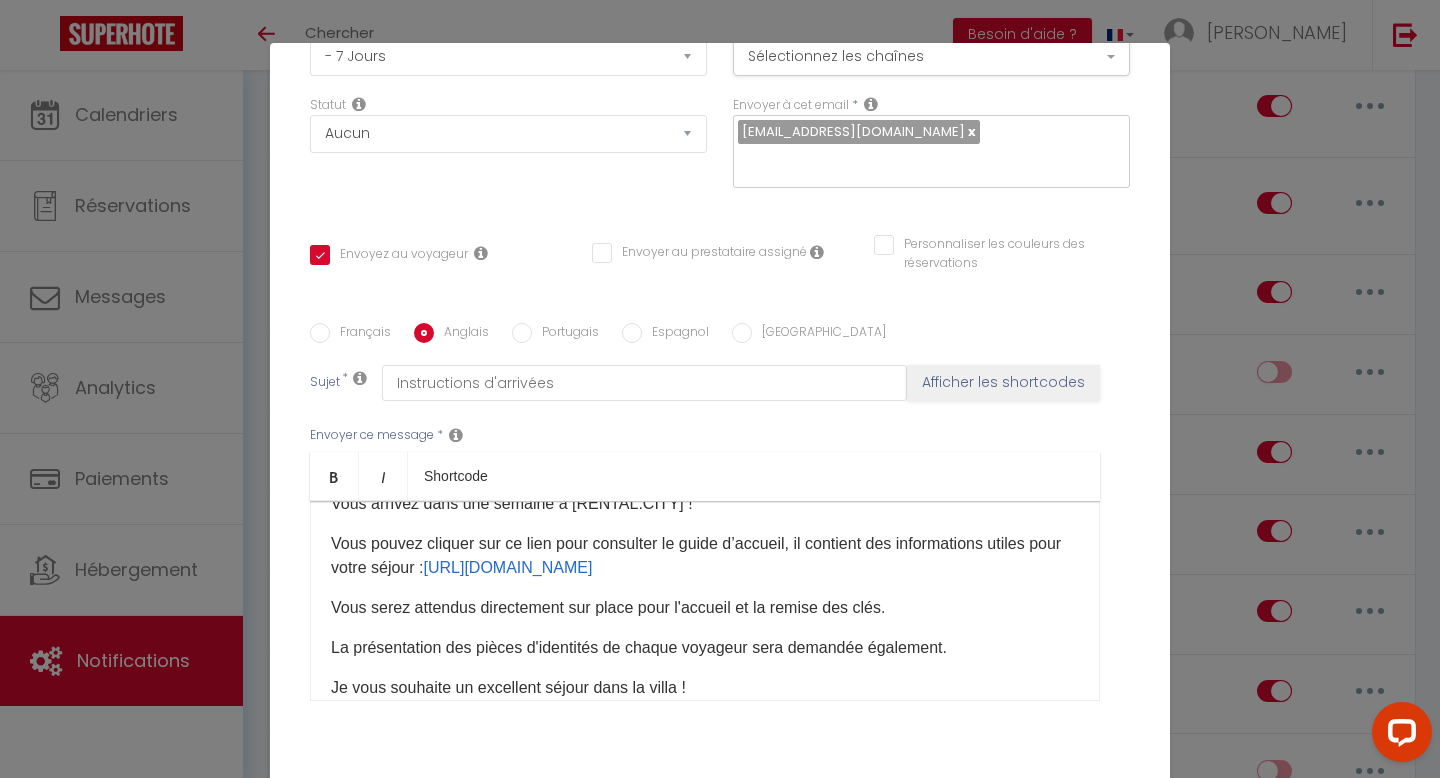 checkbox on "true" 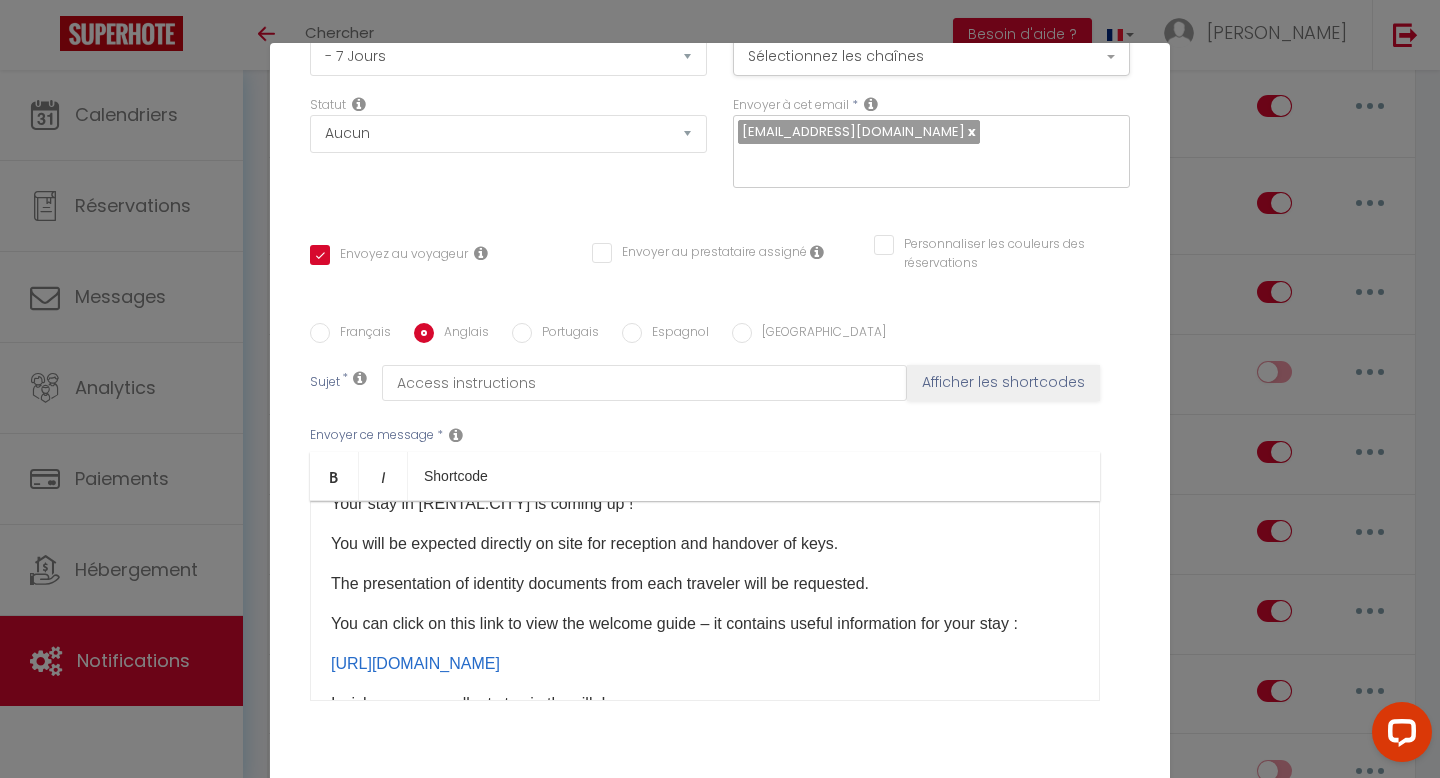 drag, startPoint x: 748, startPoint y: 548, endPoint x: 342, endPoint y: 534, distance: 406.2413 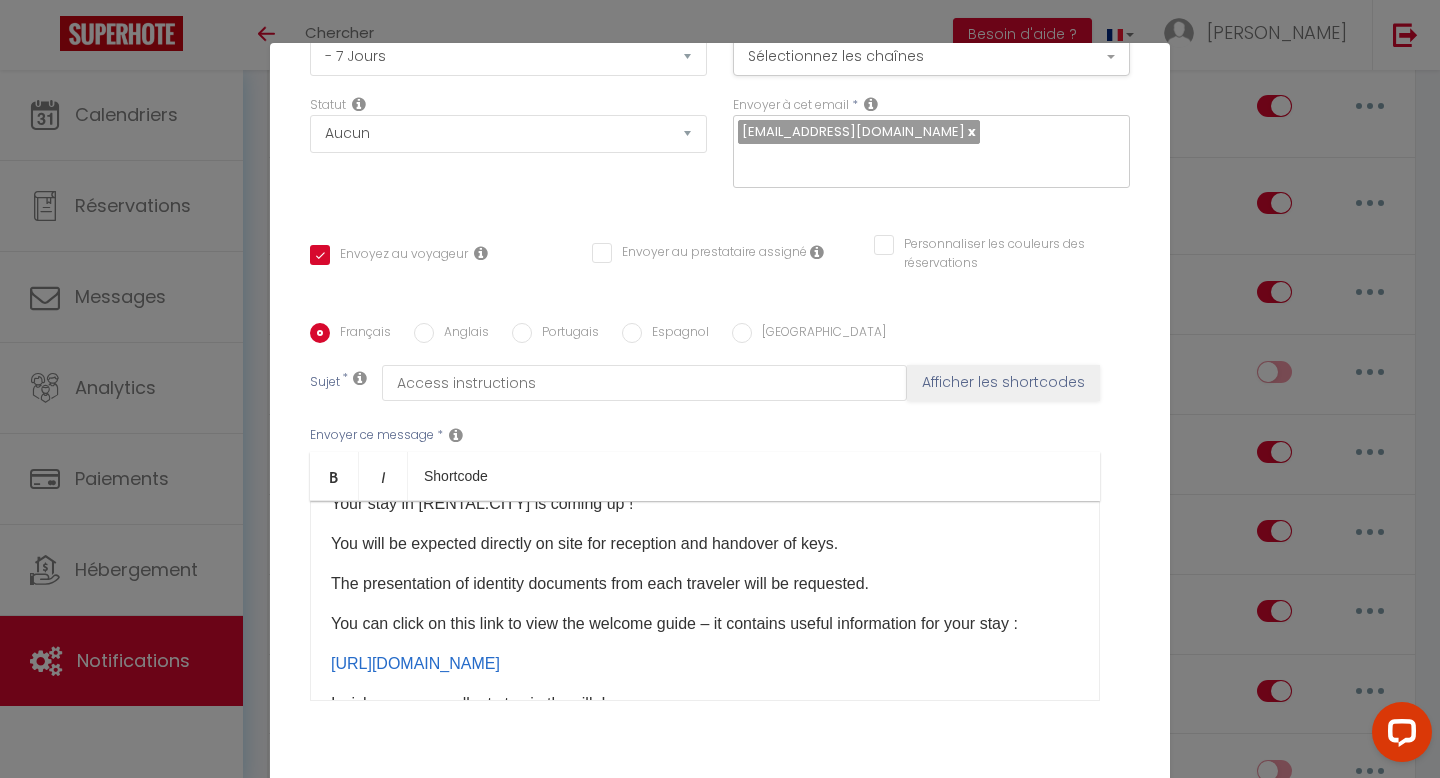 checkbox on "true" 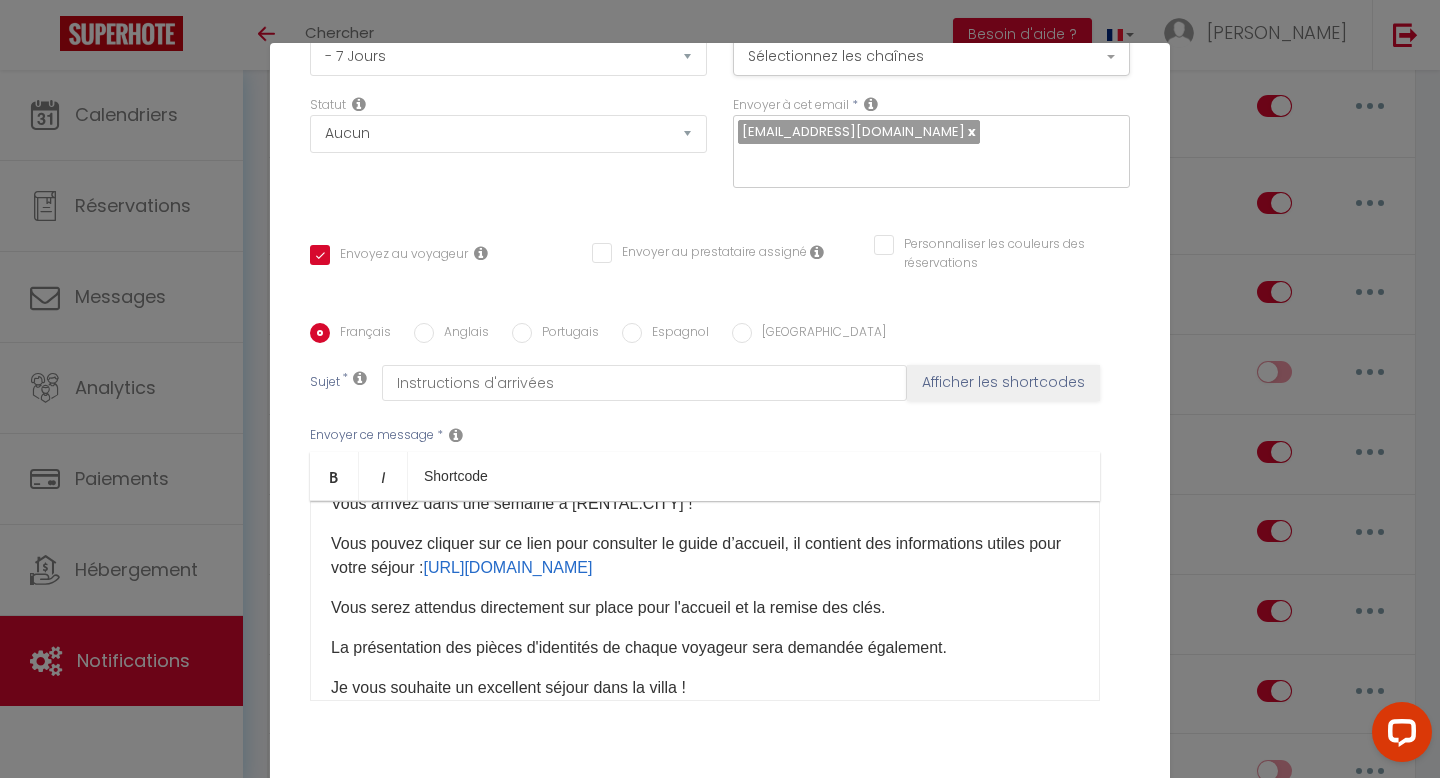 click on "Vous pouvez cliquer sur ce lien pour consulter le guide d’accueil, il contient des informations utiles pour votre séjour :  https://welcomebienvenue.my.canva.site/book-vias  ​​" at bounding box center (705, 556) 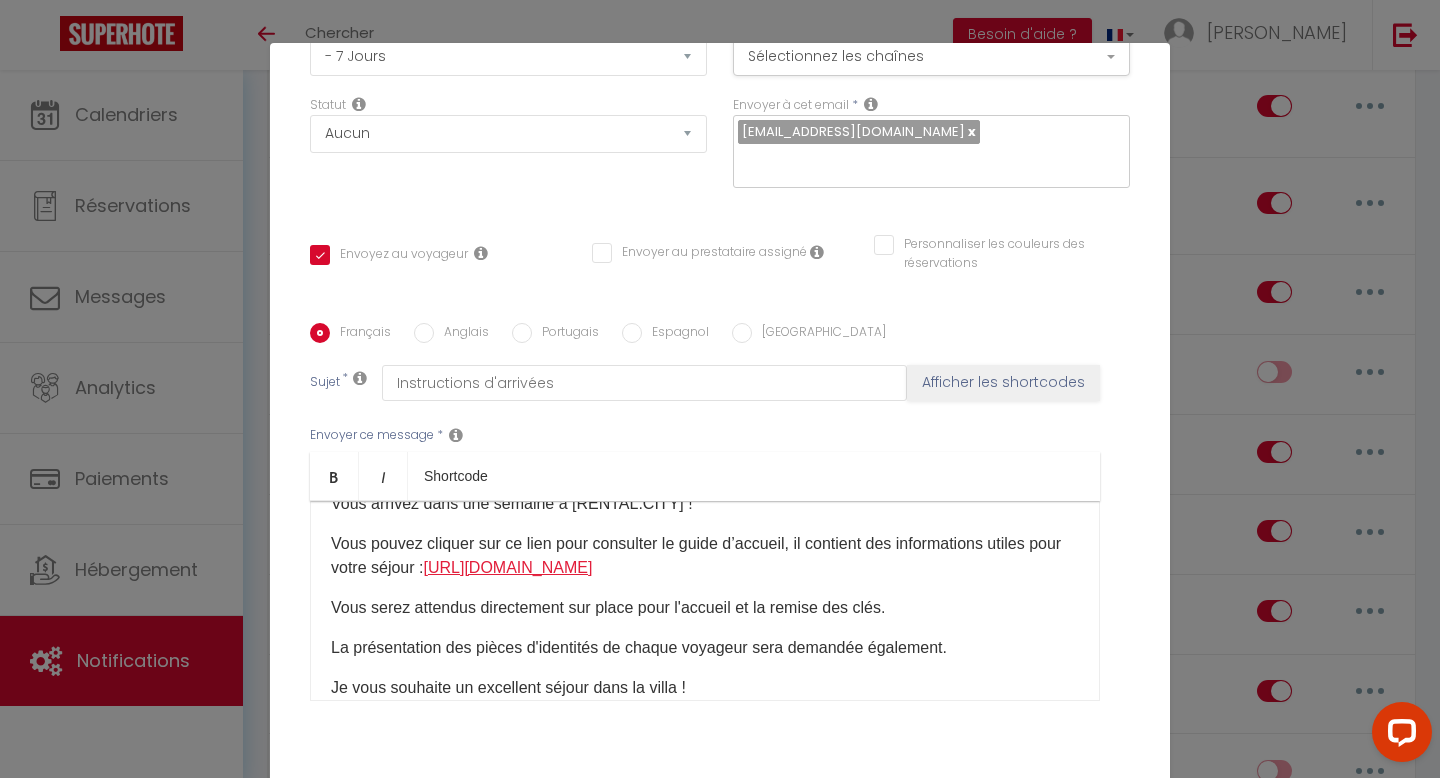 click on "https://welcomebienvenue.my.canva.site/book-vias" at bounding box center (507, 567) 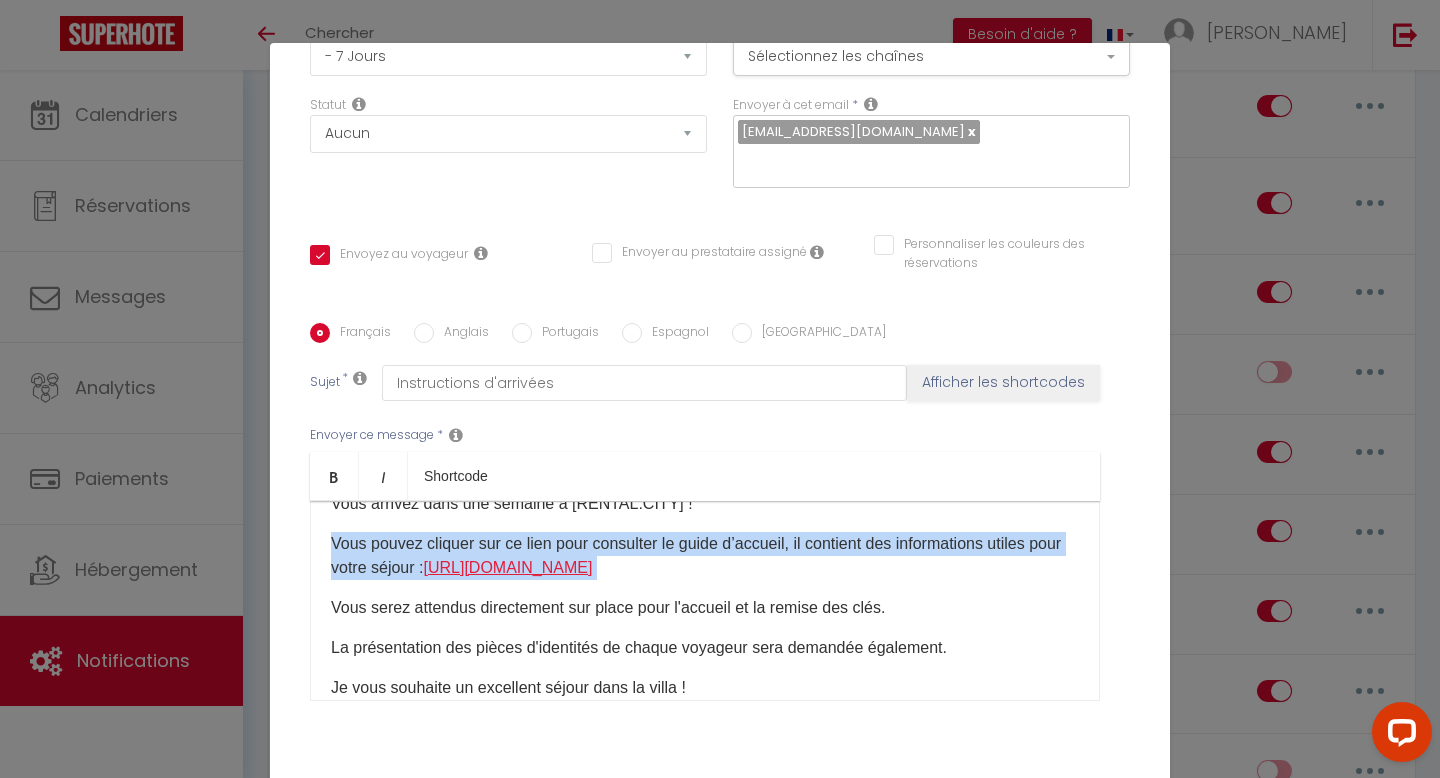 click on "https://welcomebienvenue.my.canva.site/book-vias" at bounding box center [507, 567] 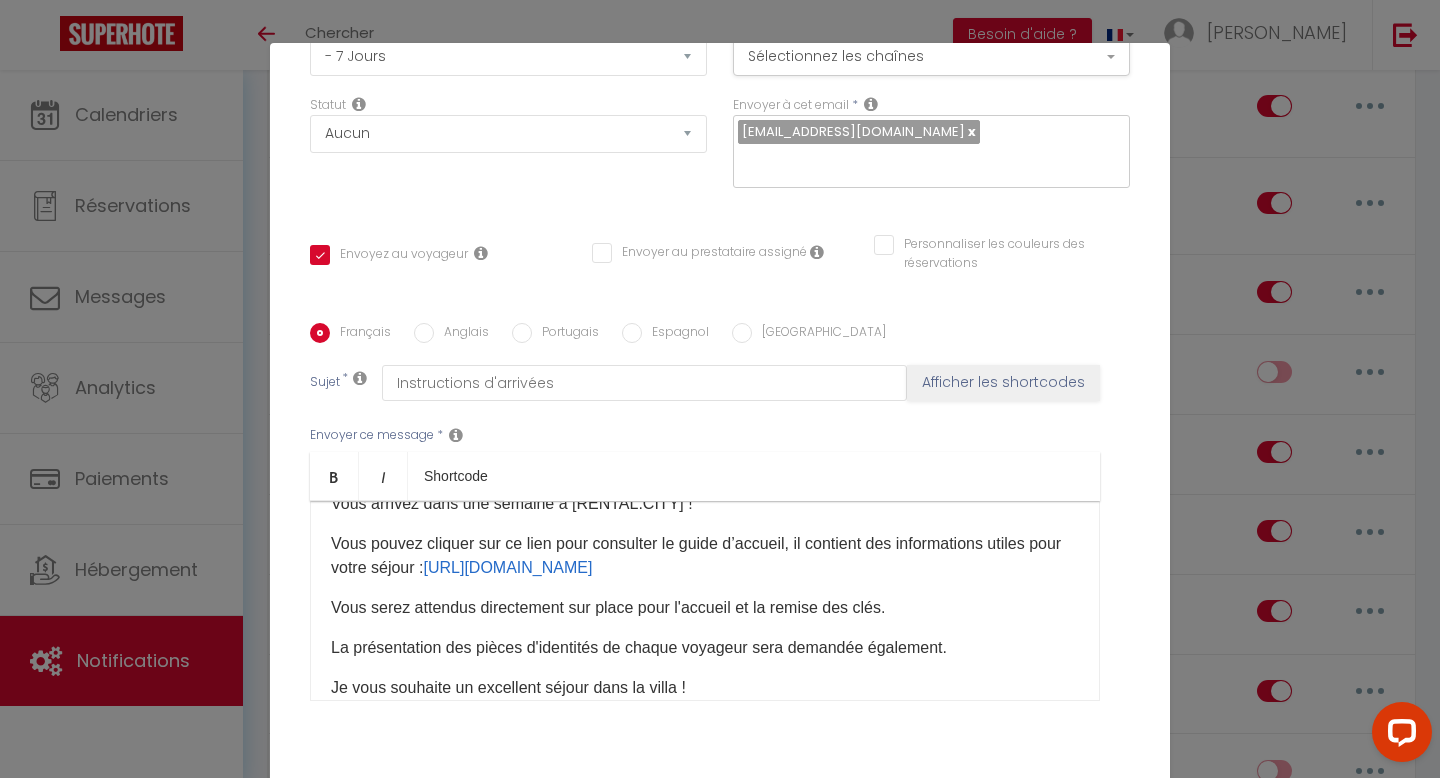 click on "Vous pouvez cliquer sur ce lien pour consulter le guide d’accueil, il contient des informations utiles pour votre séjour :  https://welcomebienvenue.my.canva.site/book-vias  ​​" at bounding box center (705, 556) 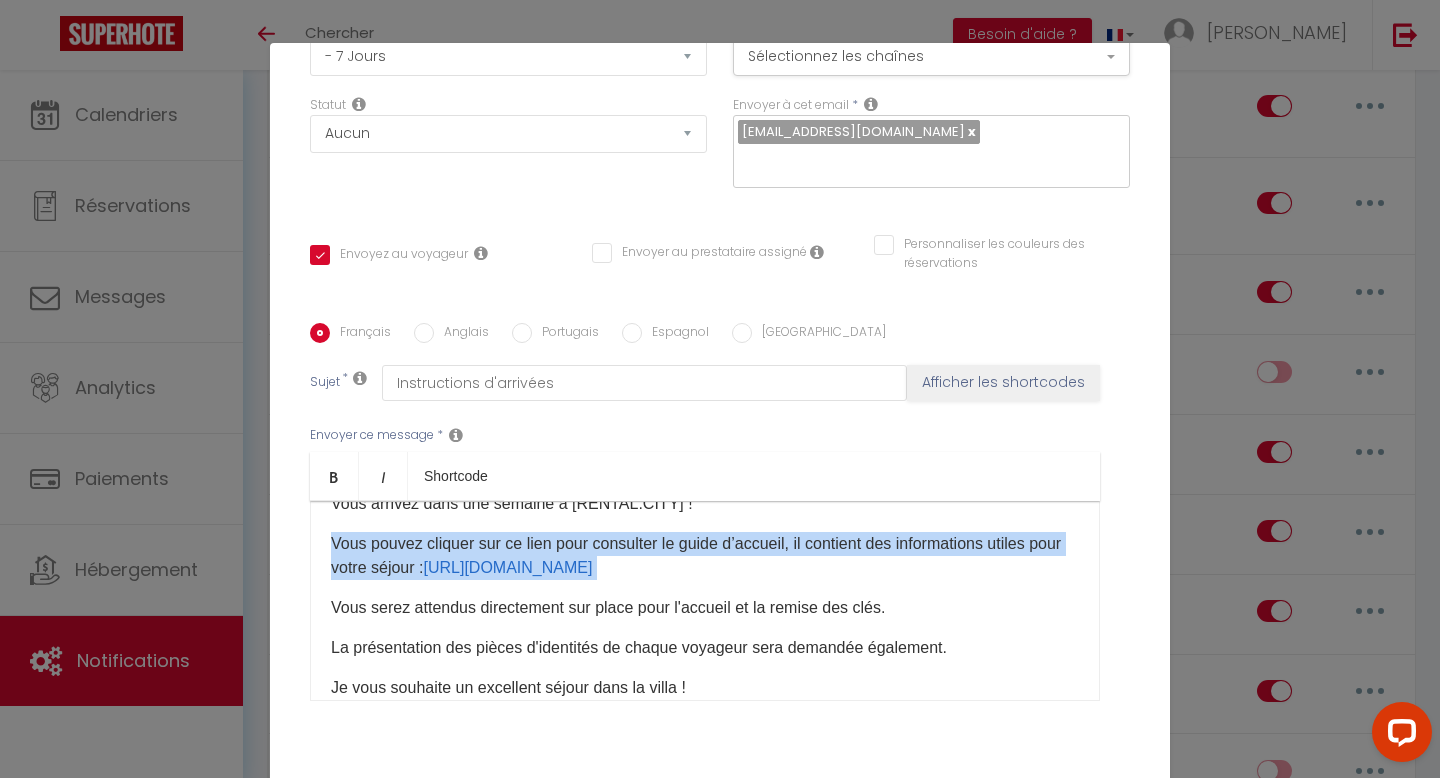 drag, startPoint x: 859, startPoint y: 456, endPoint x: 840, endPoint y: 467, distance: 21.954498 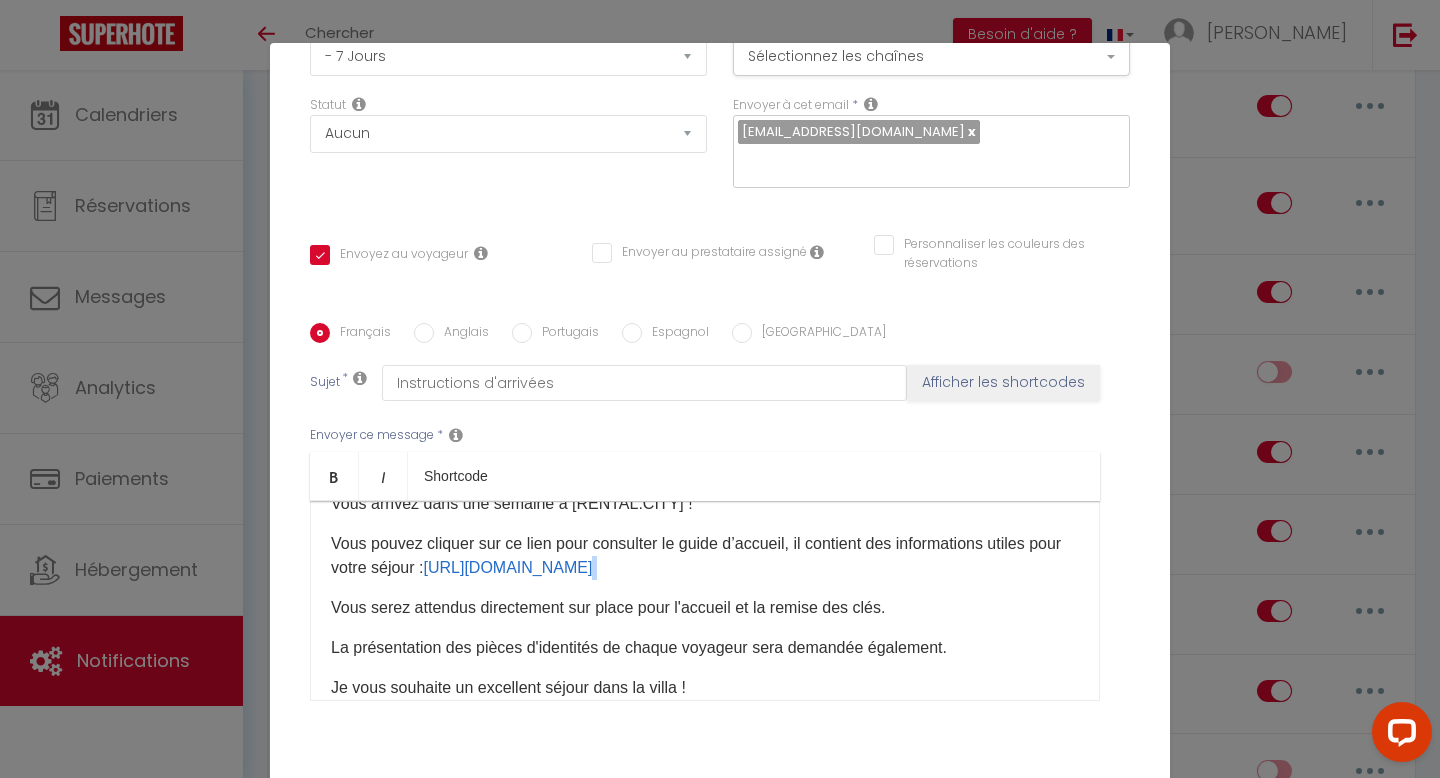 click on "Bonjour [GUEST:FIRST_NAME],  Vous arrivez dans une semaine à [RENTAL:CITY] !  Vous pouvez cliquer sur ce lien pour consulter le guide d’accueil, il contient des informations utiles pour votre séjour :  https://welcomebienvenue.my.canva.site/book-vias  ​​ Vous serez attendus directement sur place pour l'accueil et la remise des clés.  La présentation des pièces d'identités de chaque voyageur sera demandée également.  Je vous souhaite un excellent séjour dans la villa !  Virginie, votre hôte !  ​Adresse : [RENTAL:ADDRESS]​" at bounding box center (705, 601) 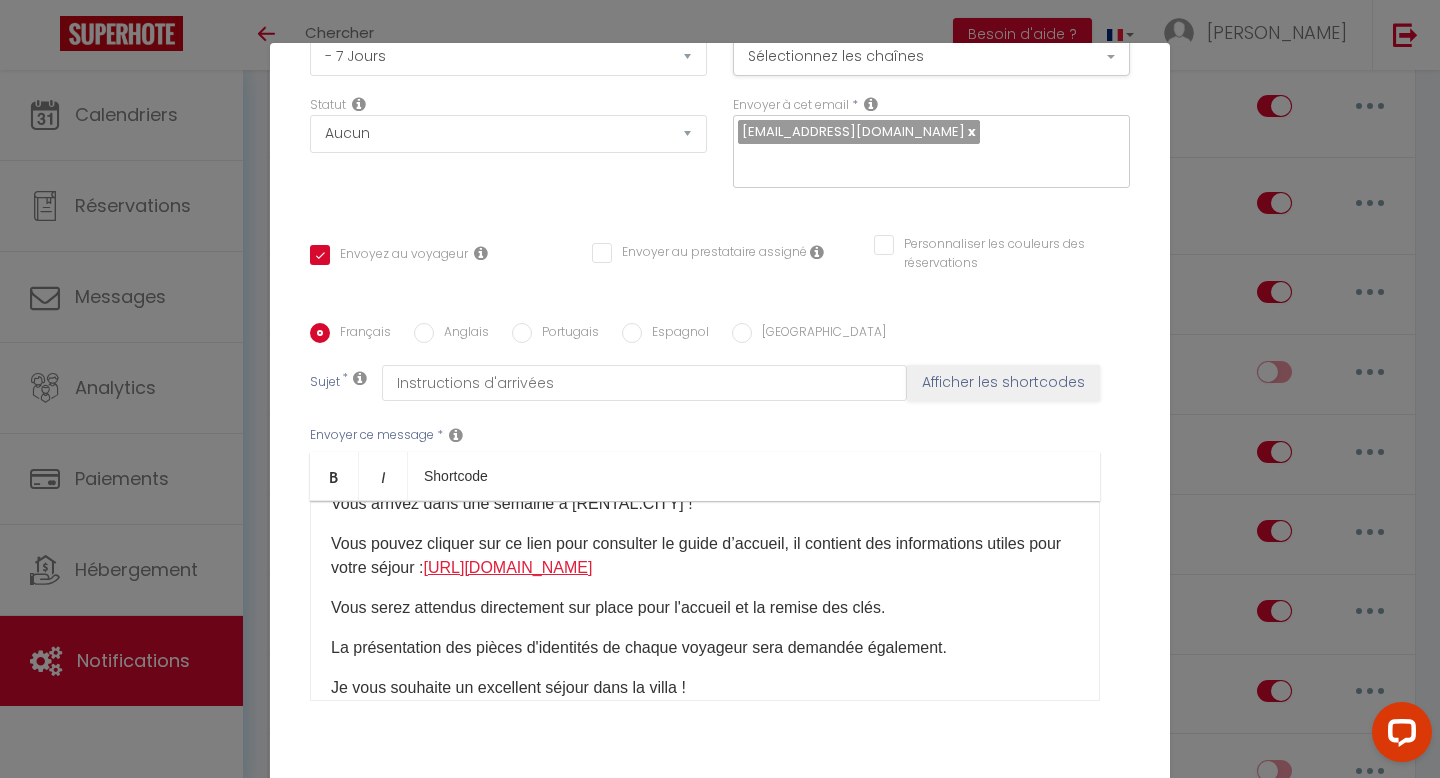 drag, startPoint x: 889, startPoint y: 509, endPoint x: 762, endPoint y: 454, distance: 138.39798 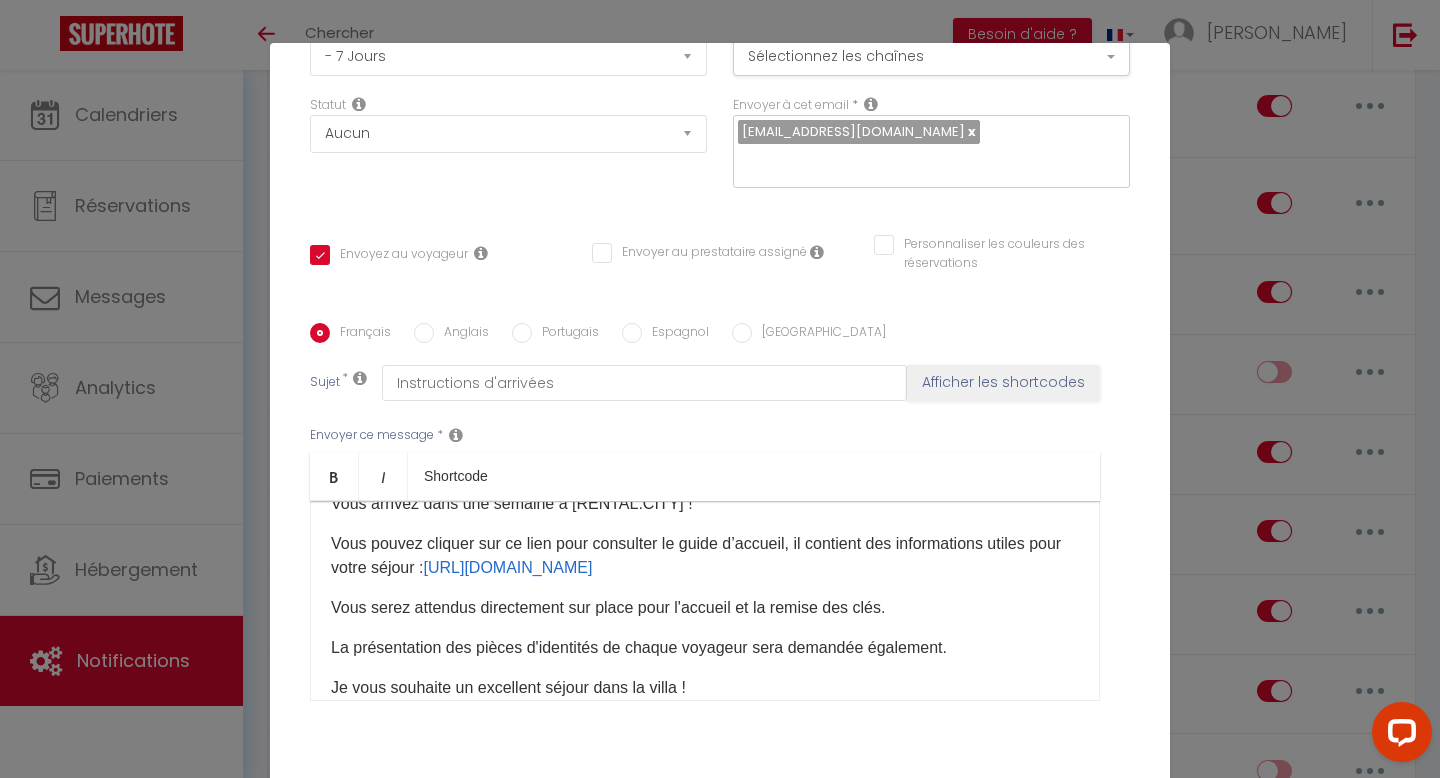 click on "Anglais" at bounding box center (461, 334) 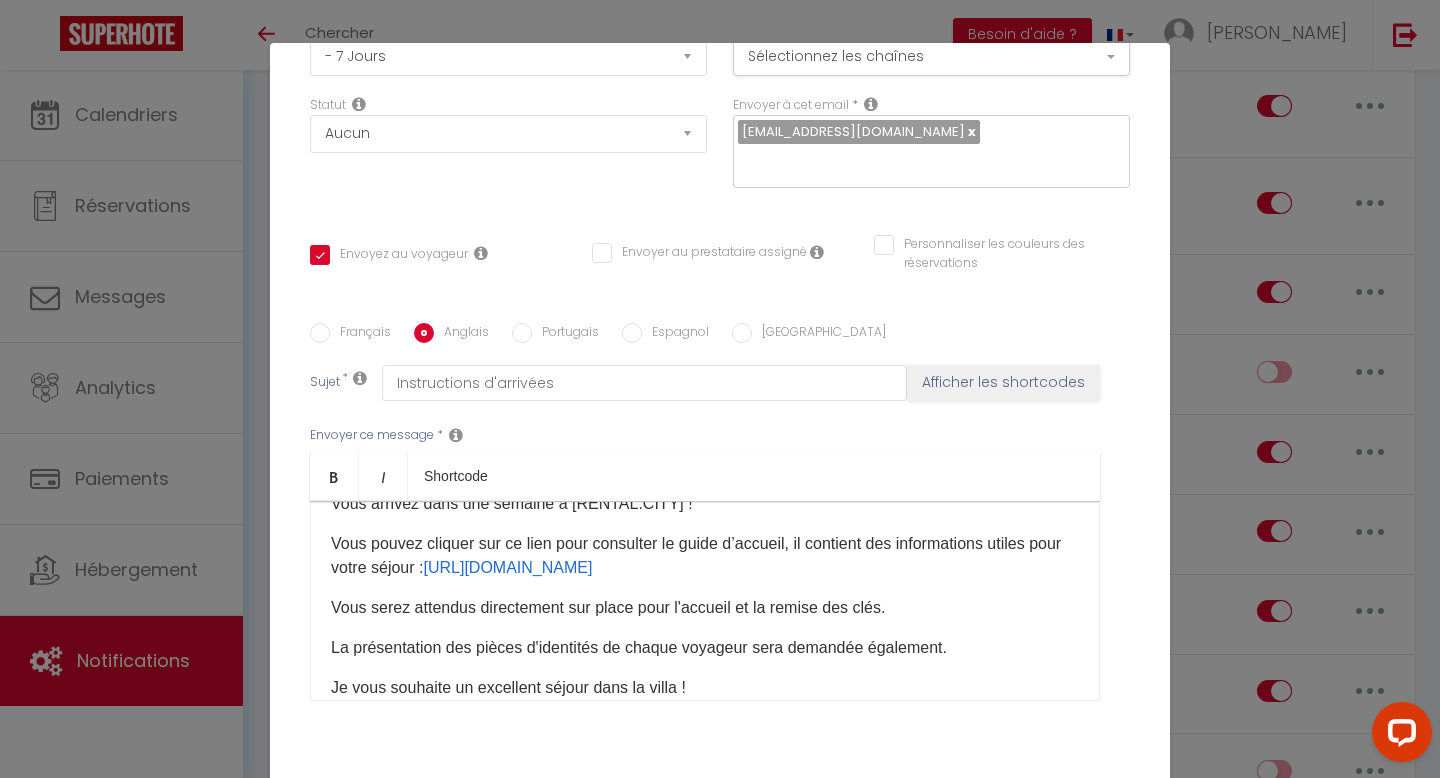 checkbox on "true" 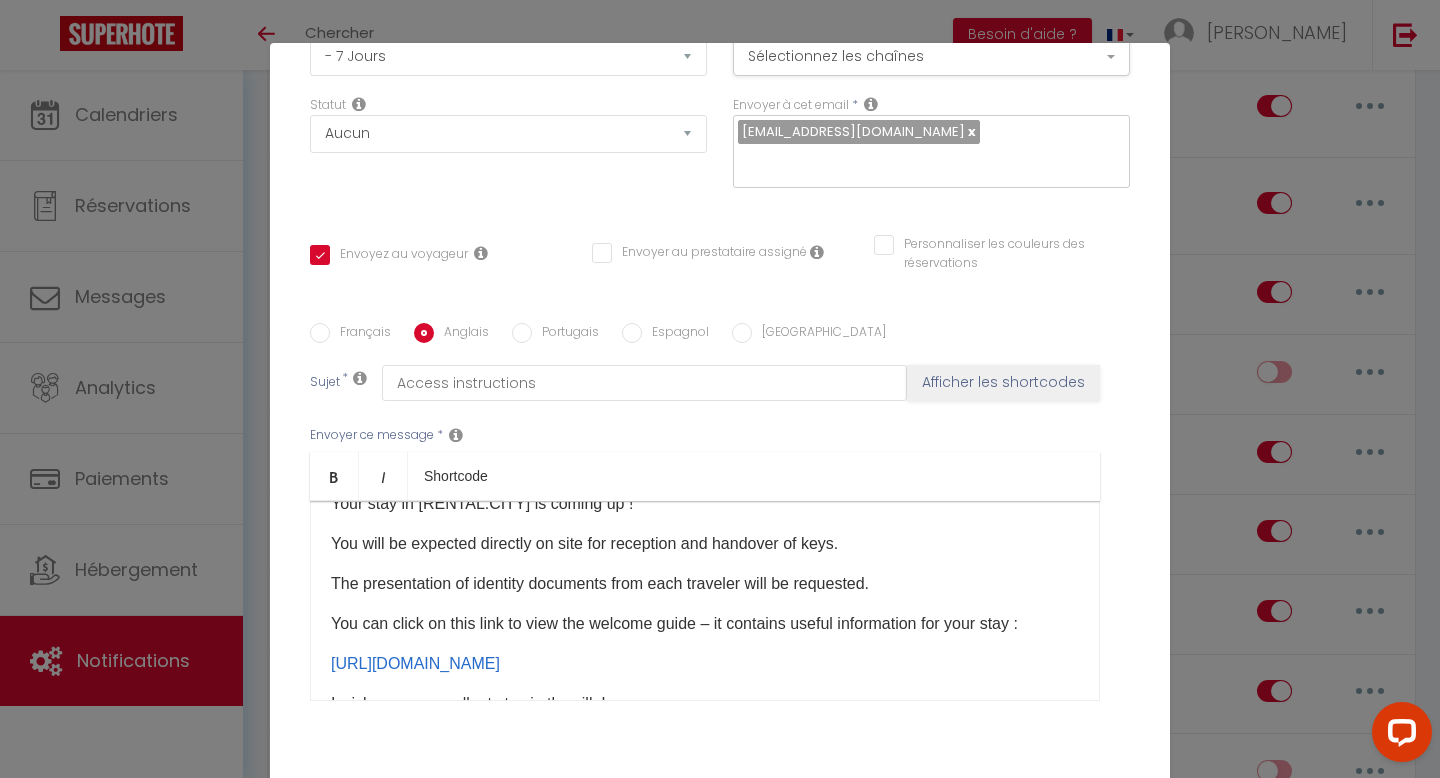 click on "Mettre à jour" at bounding box center [764, 825] 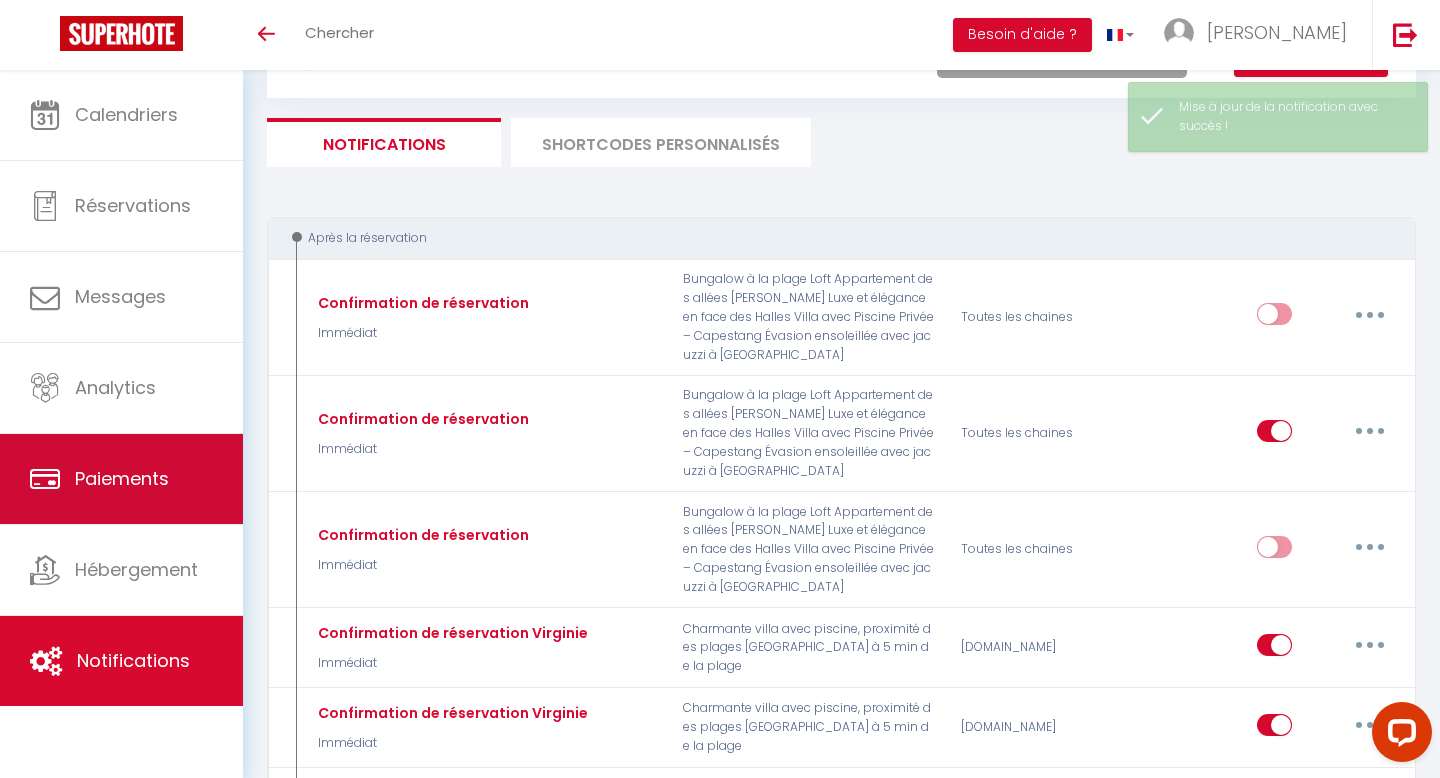 scroll, scrollTop: 77, scrollLeft: 0, axis: vertical 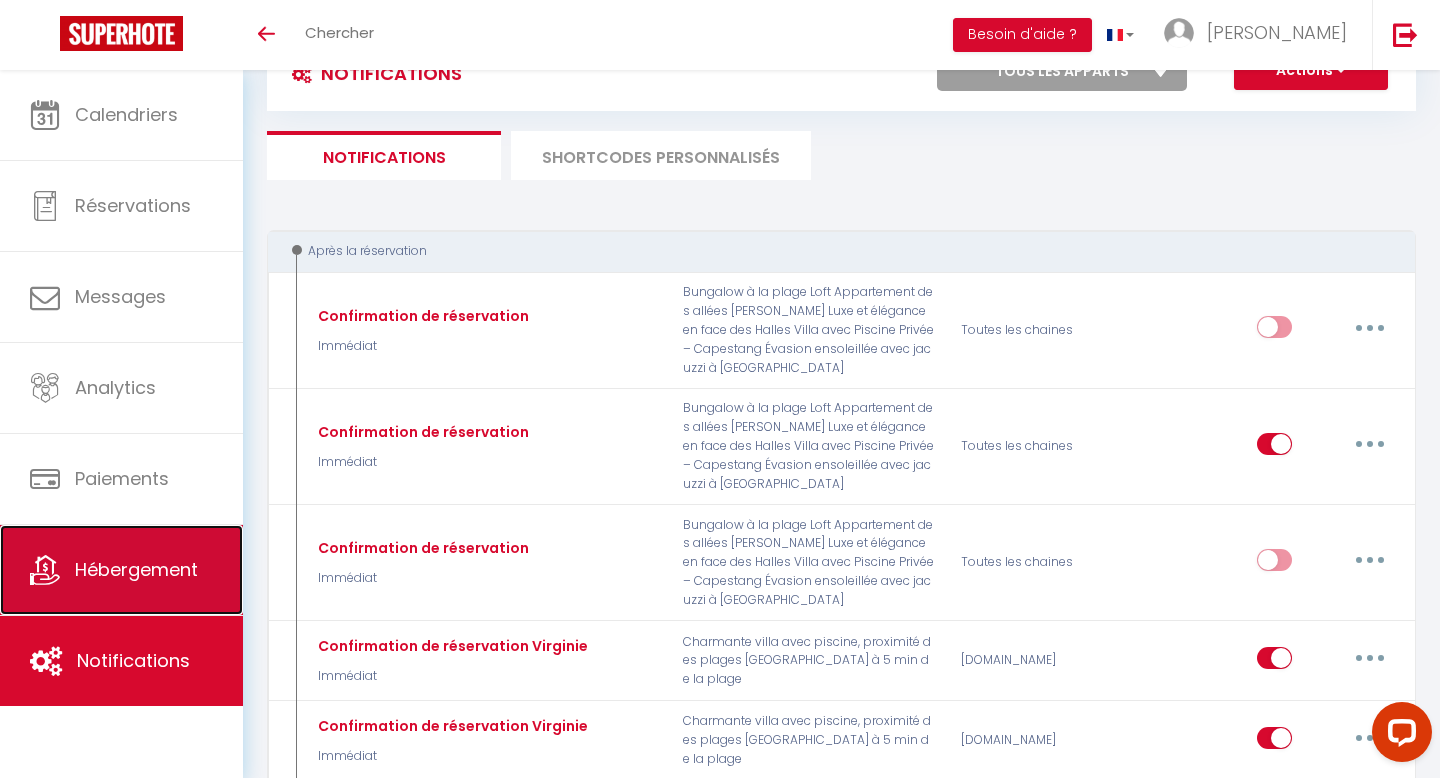 click on "Hébergement" at bounding box center (136, 569) 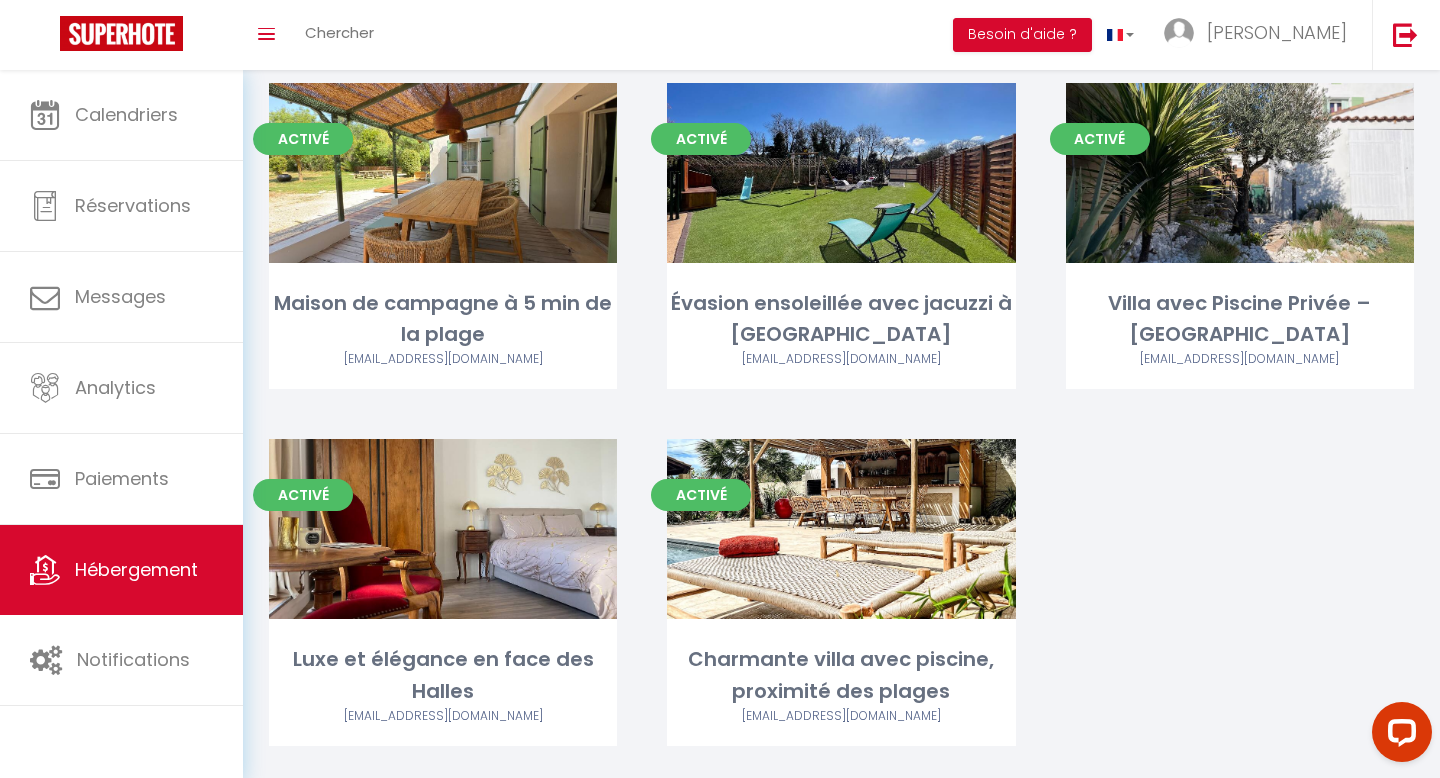 scroll, scrollTop: 534, scrollLeft: 0, axis: vertical 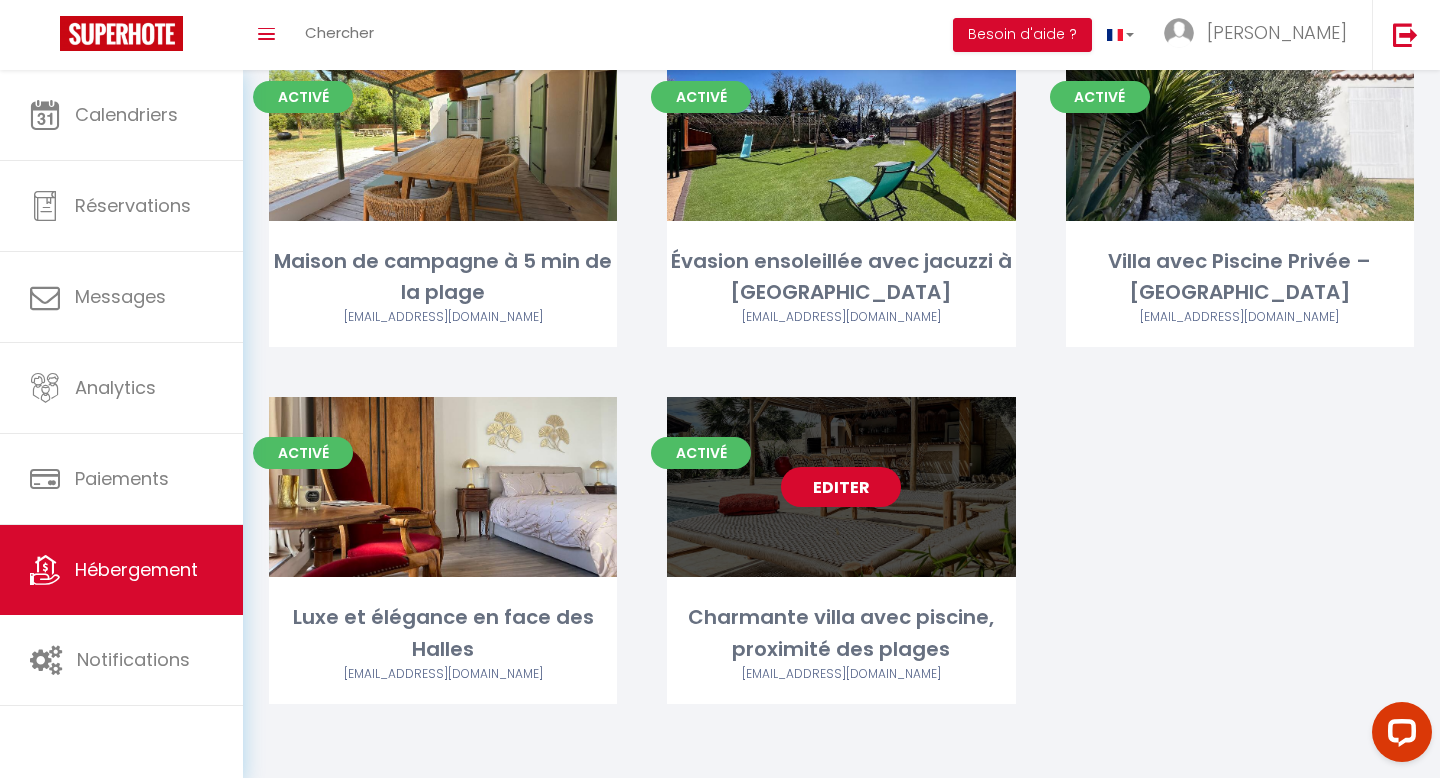 click on "Editer" at bounding box center [841, 487] 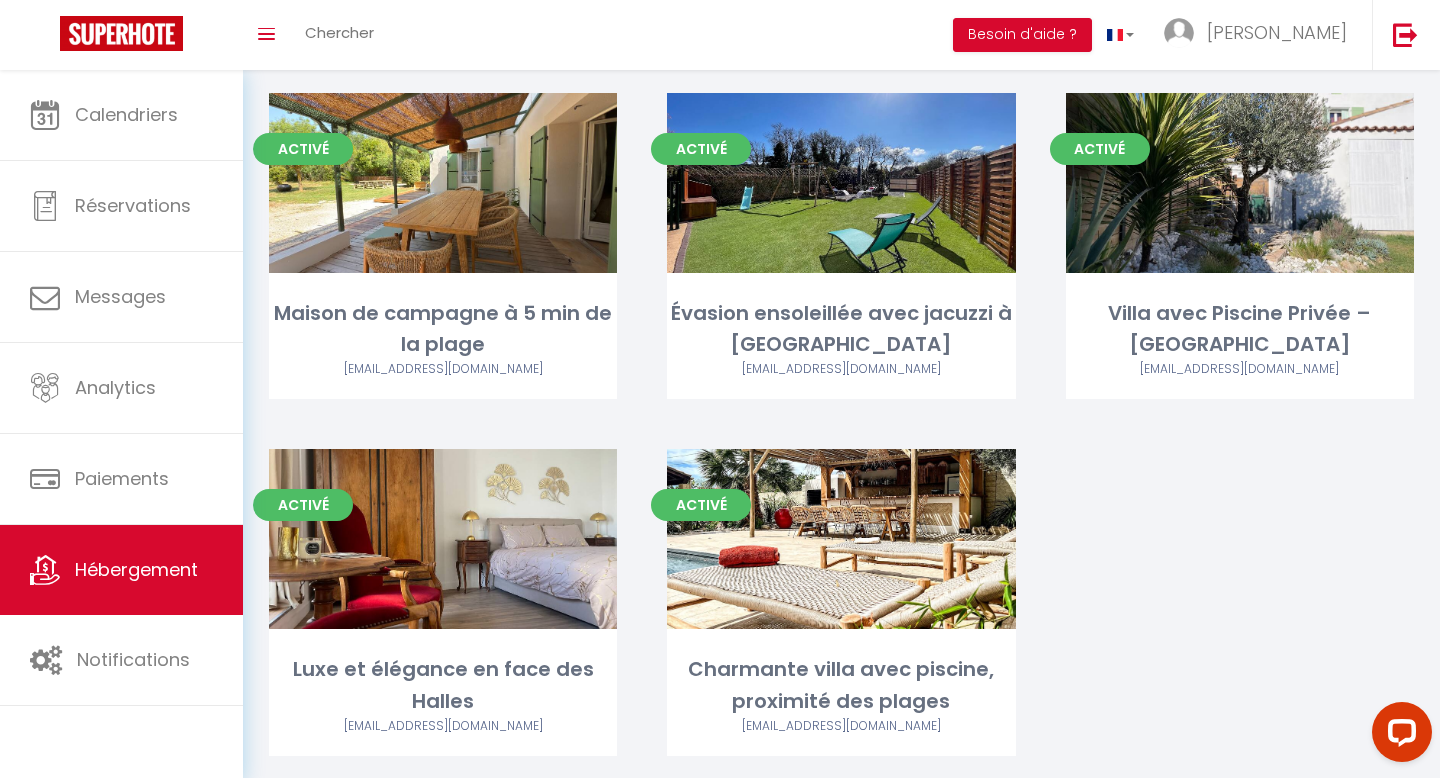 scroll, scrollTop: 469, scrollLeft: 0, axis: vertical 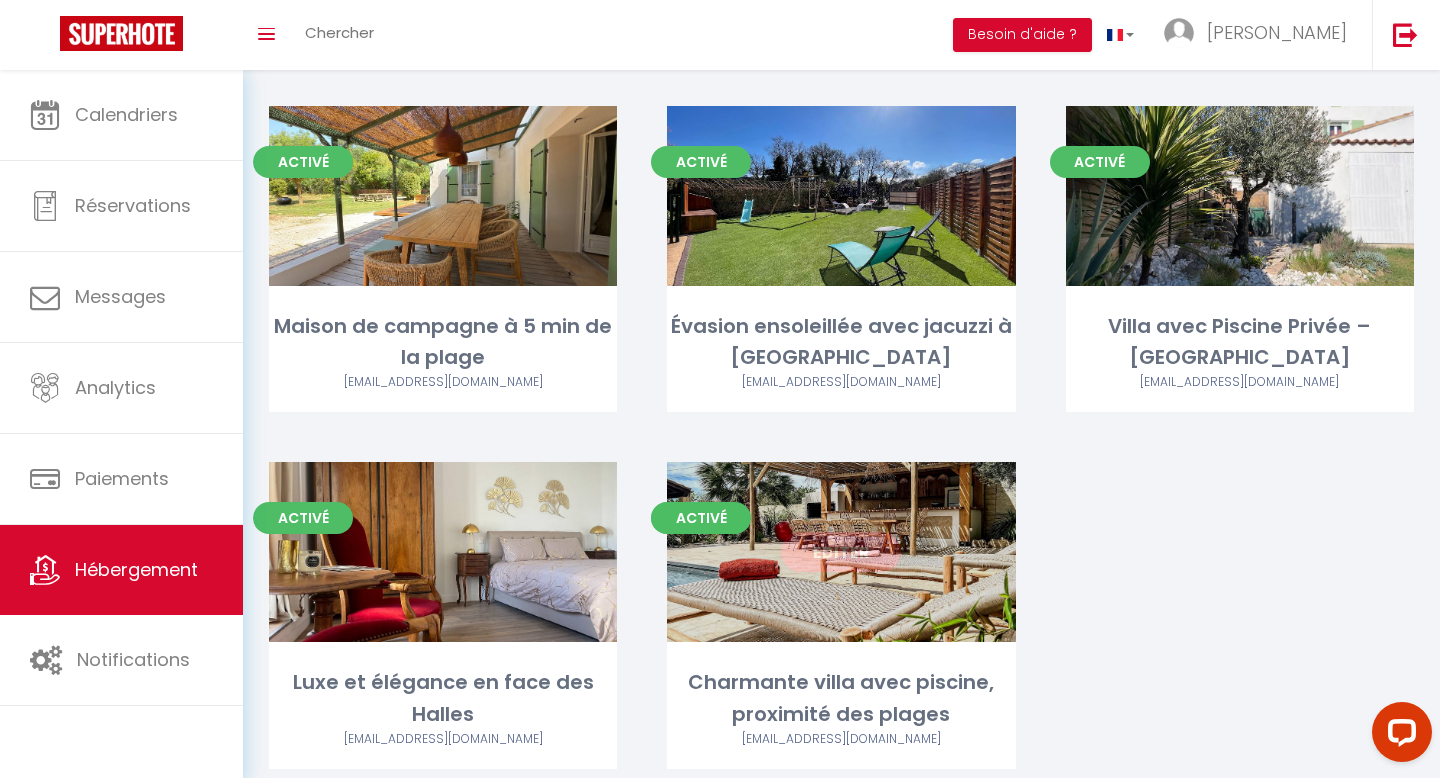 click on "Editer" at bounding box center [841, 552] 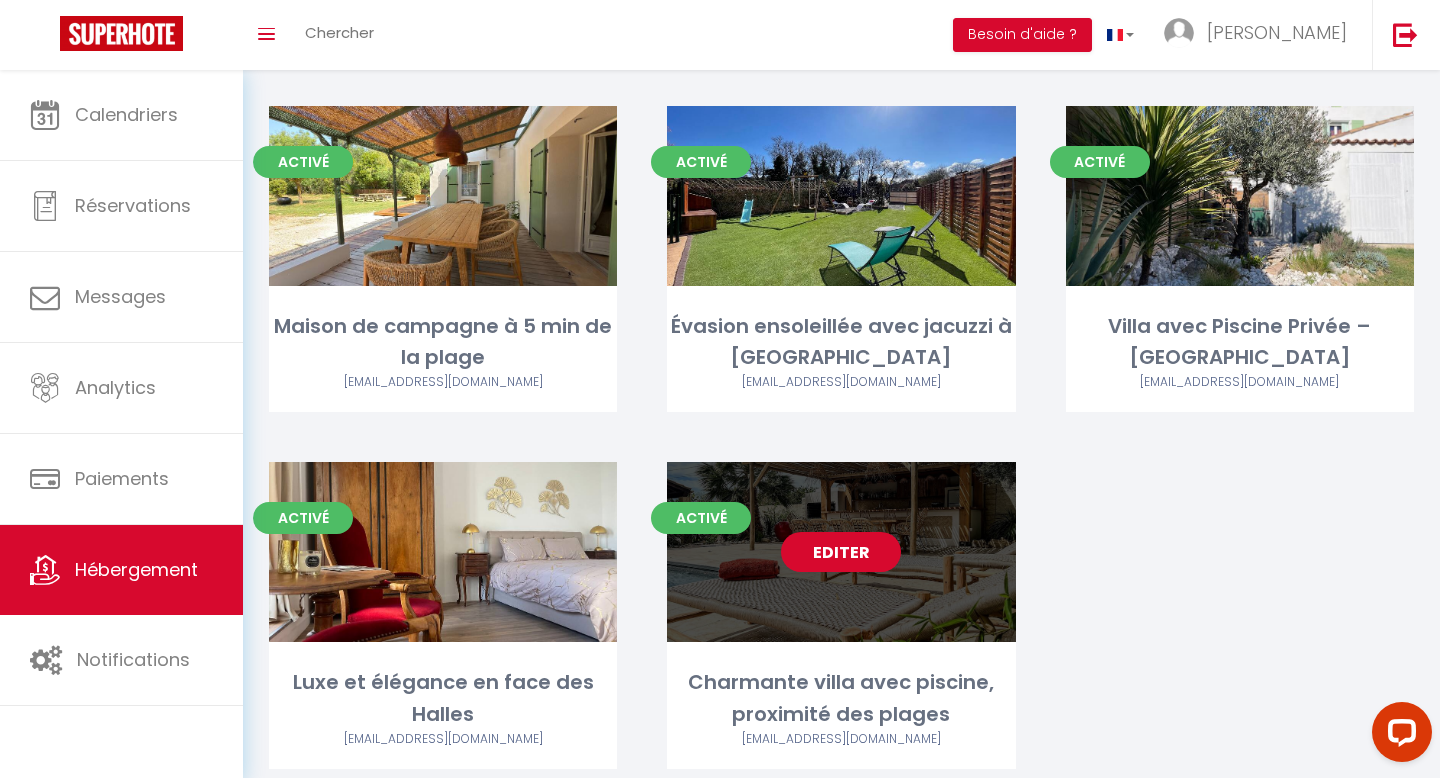 click on "Editer" at bounding box center (841, 552) 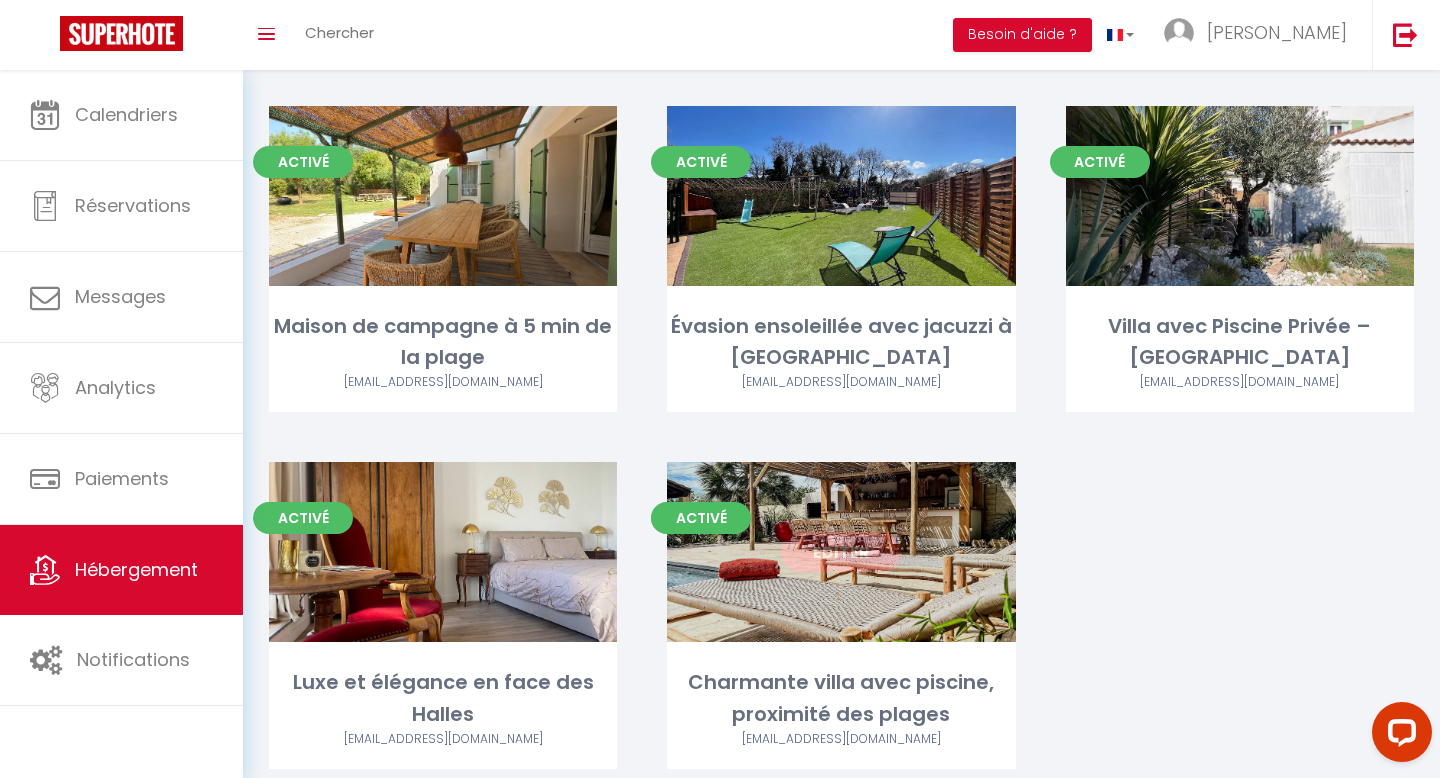 click on "Editer" at bounding box center [841, 552] 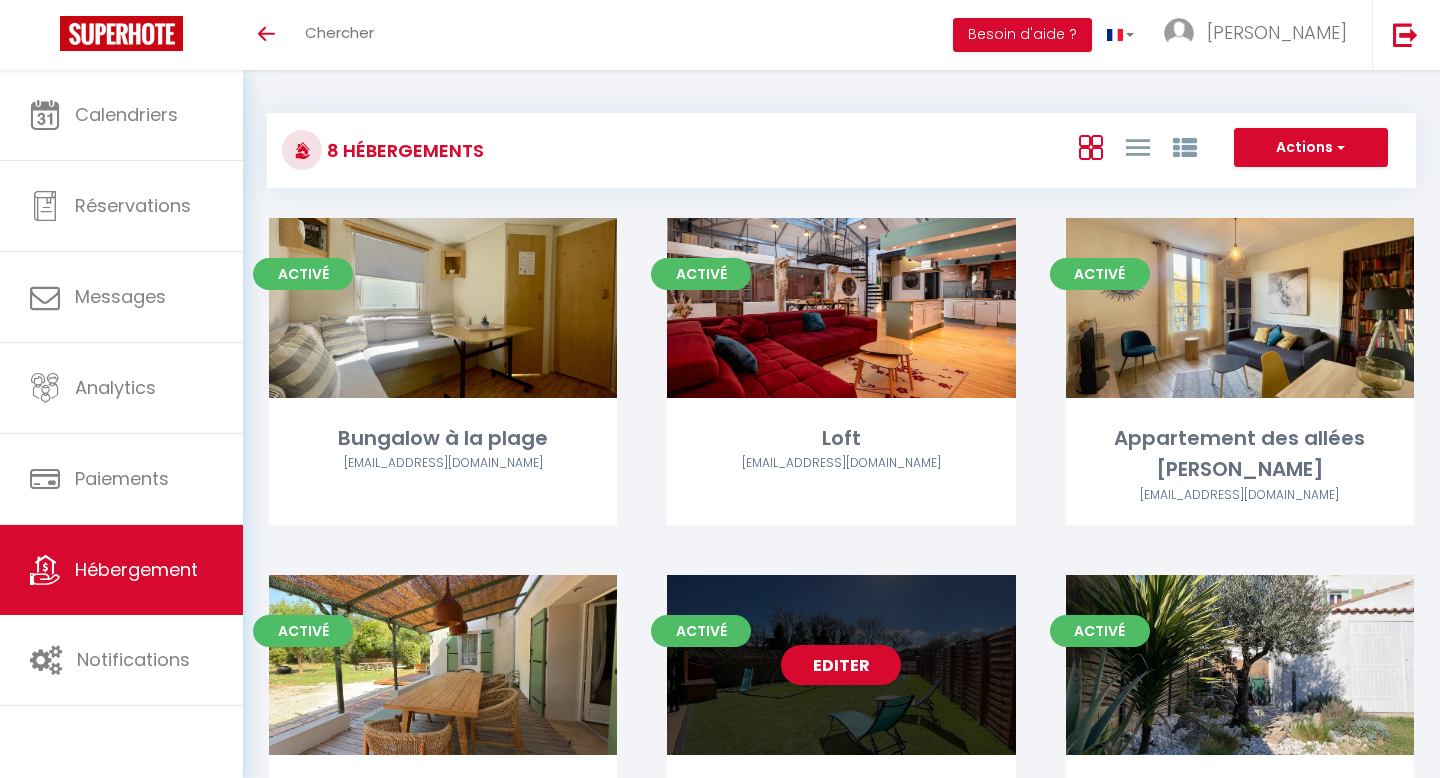 scroll, scrollTop: 468, scrollLeft: 0, axis: vertical 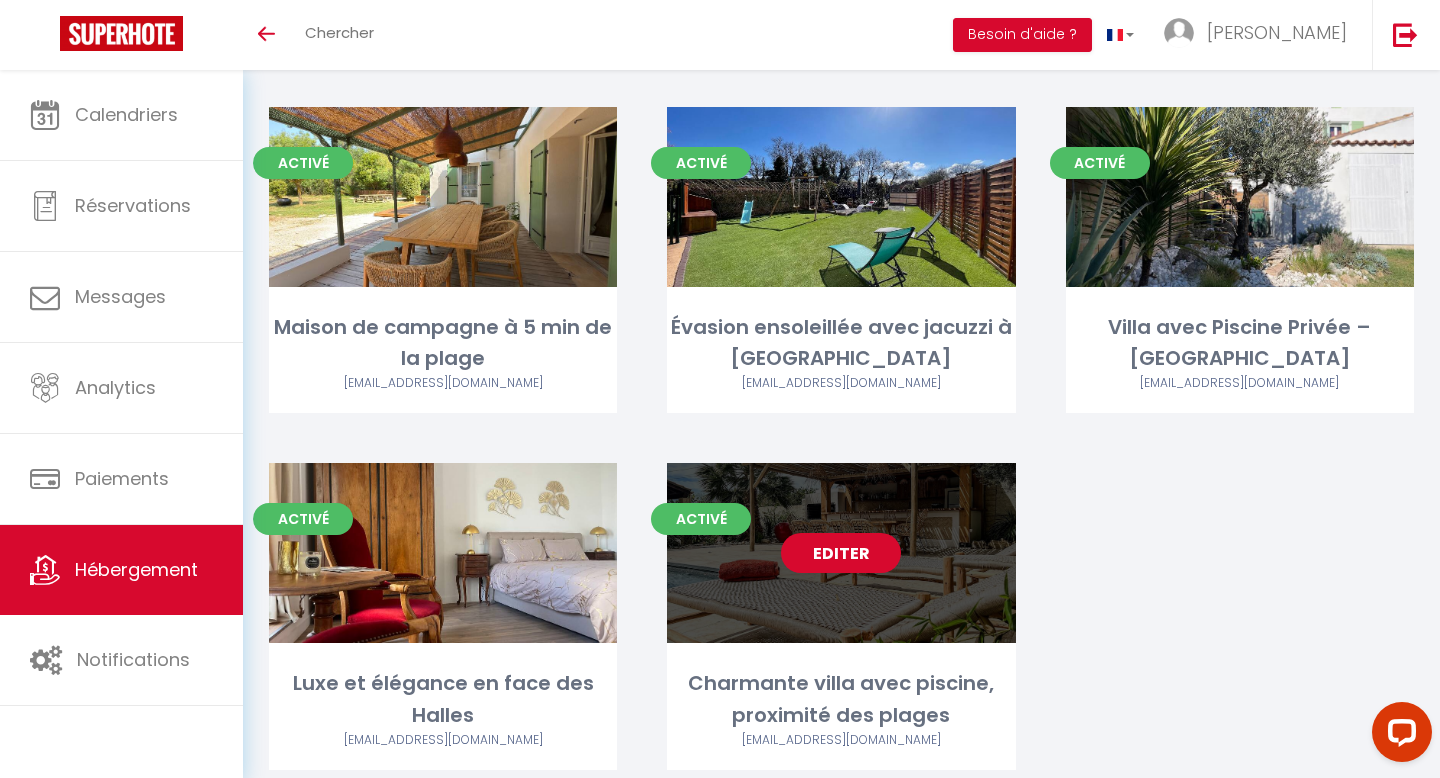 click on "Editer" at bounding box center (841, 553) 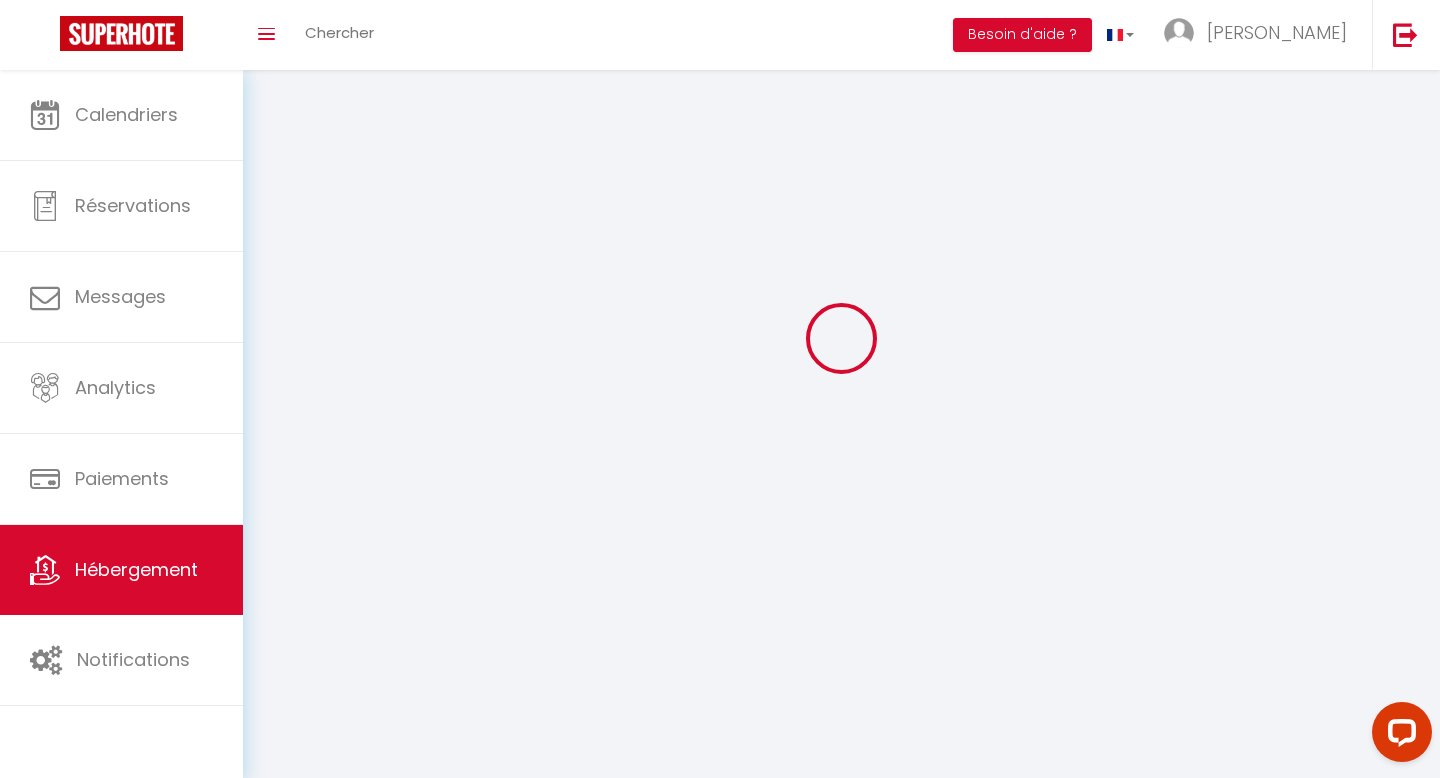 scroll, scrollTop: 70, scrollLeft: 0, axis: vertical 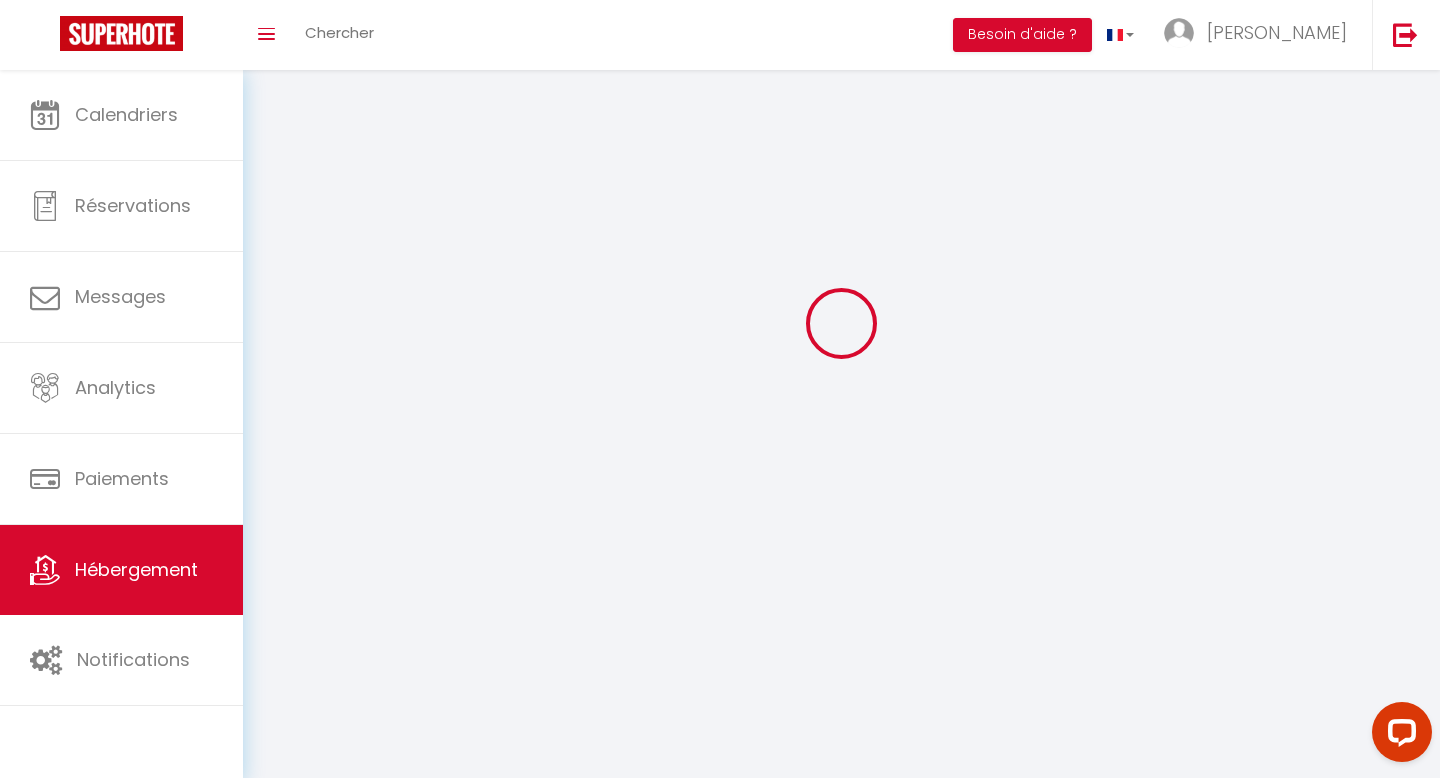 select 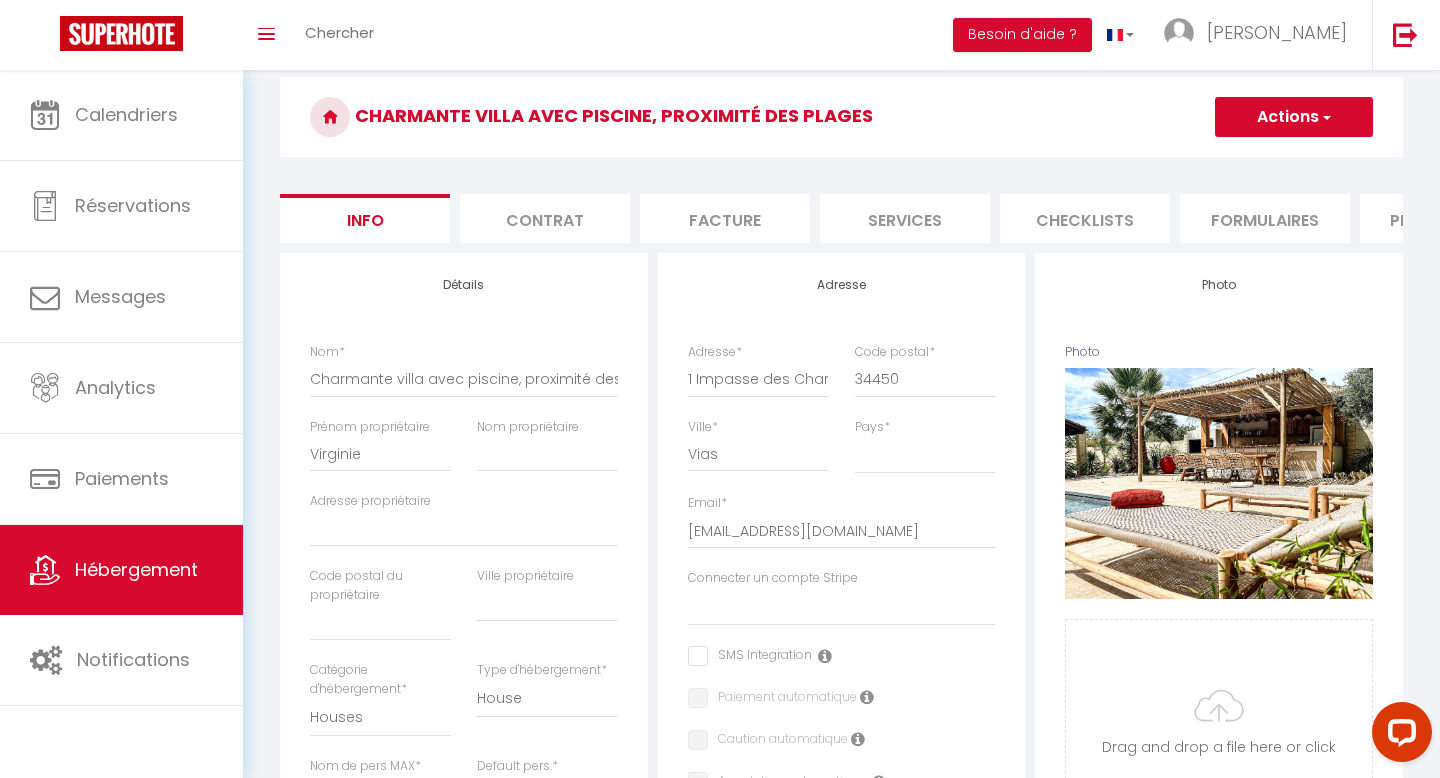 select 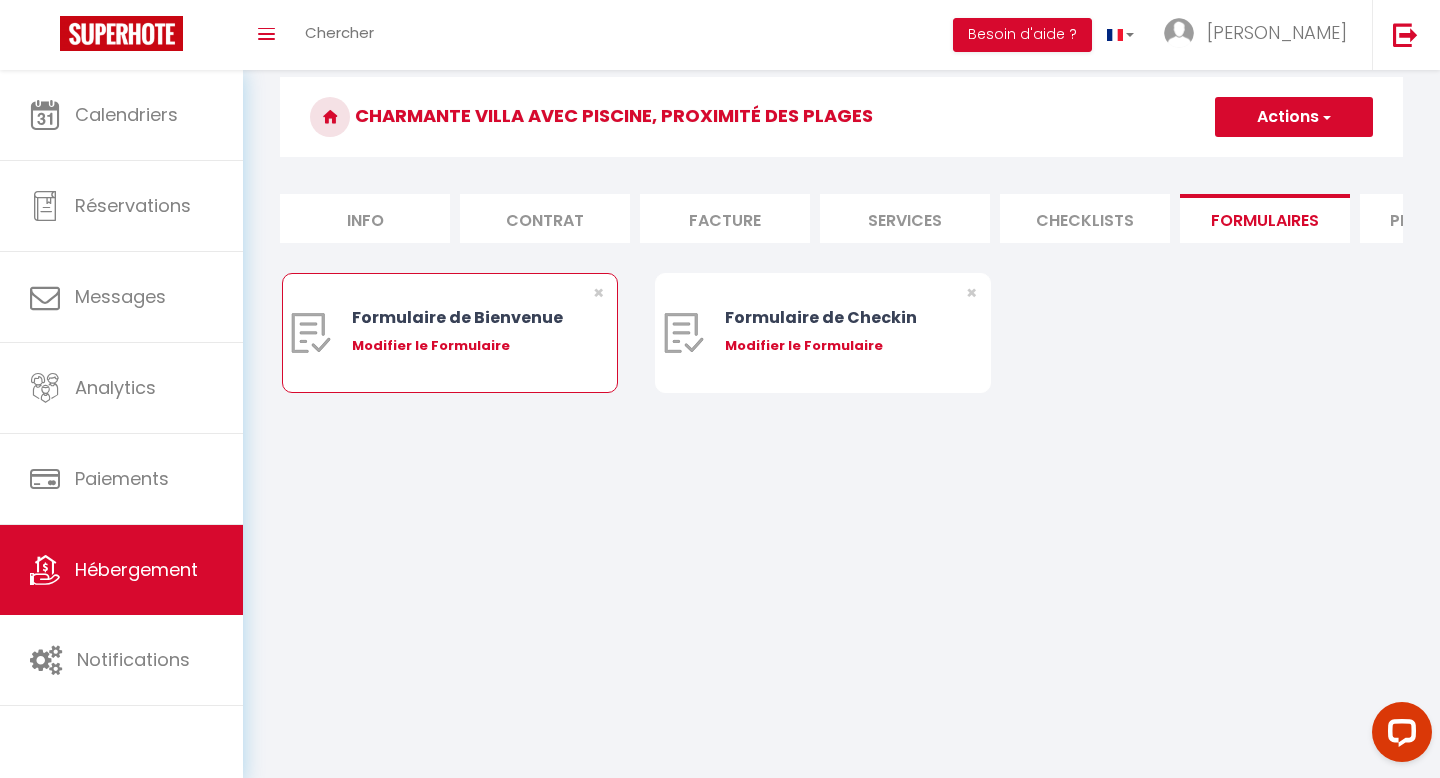 click on "Formulaire de Bienvenue
Modifier le Formulaire" at bounding box center (464, 333) 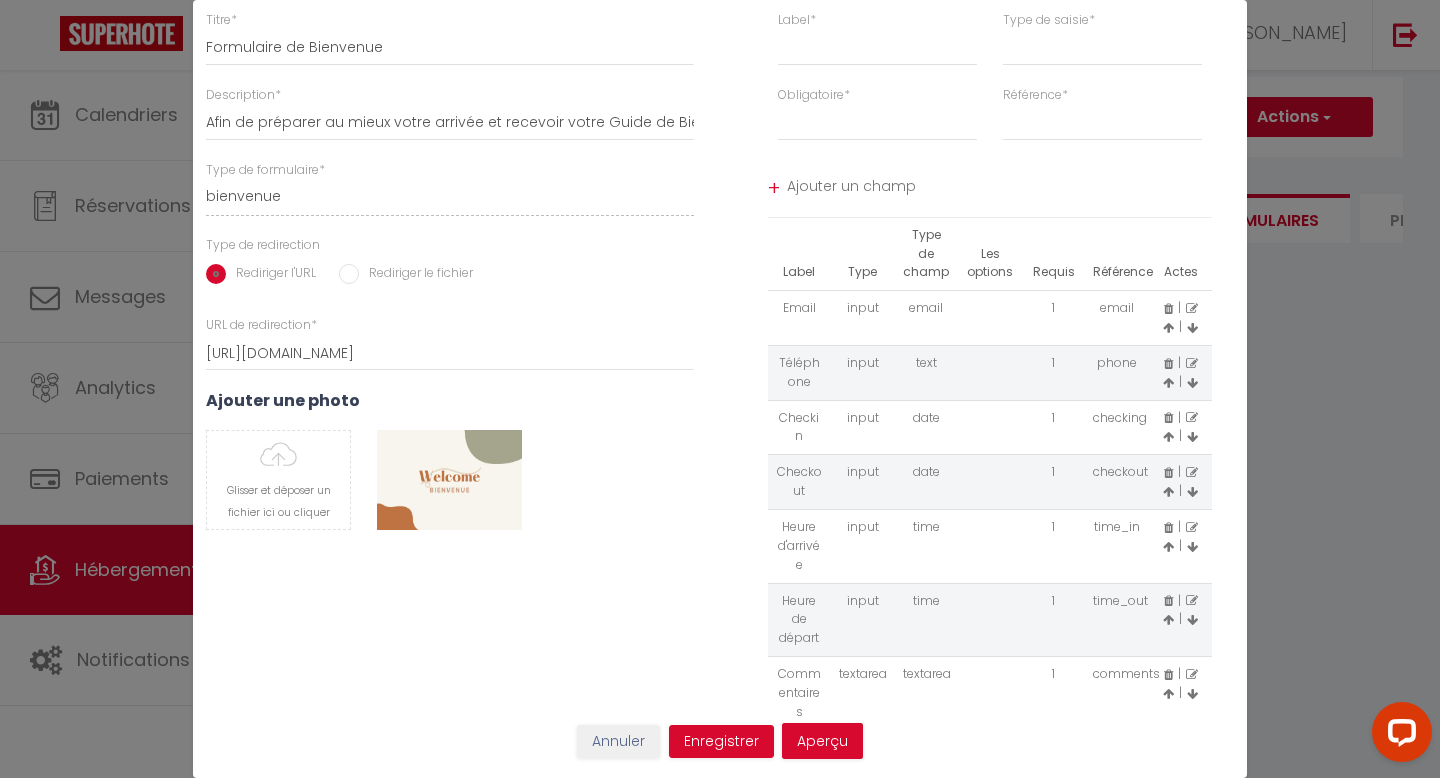 scroll, scrollTop: 0, scrollLeft: 0, axis: both 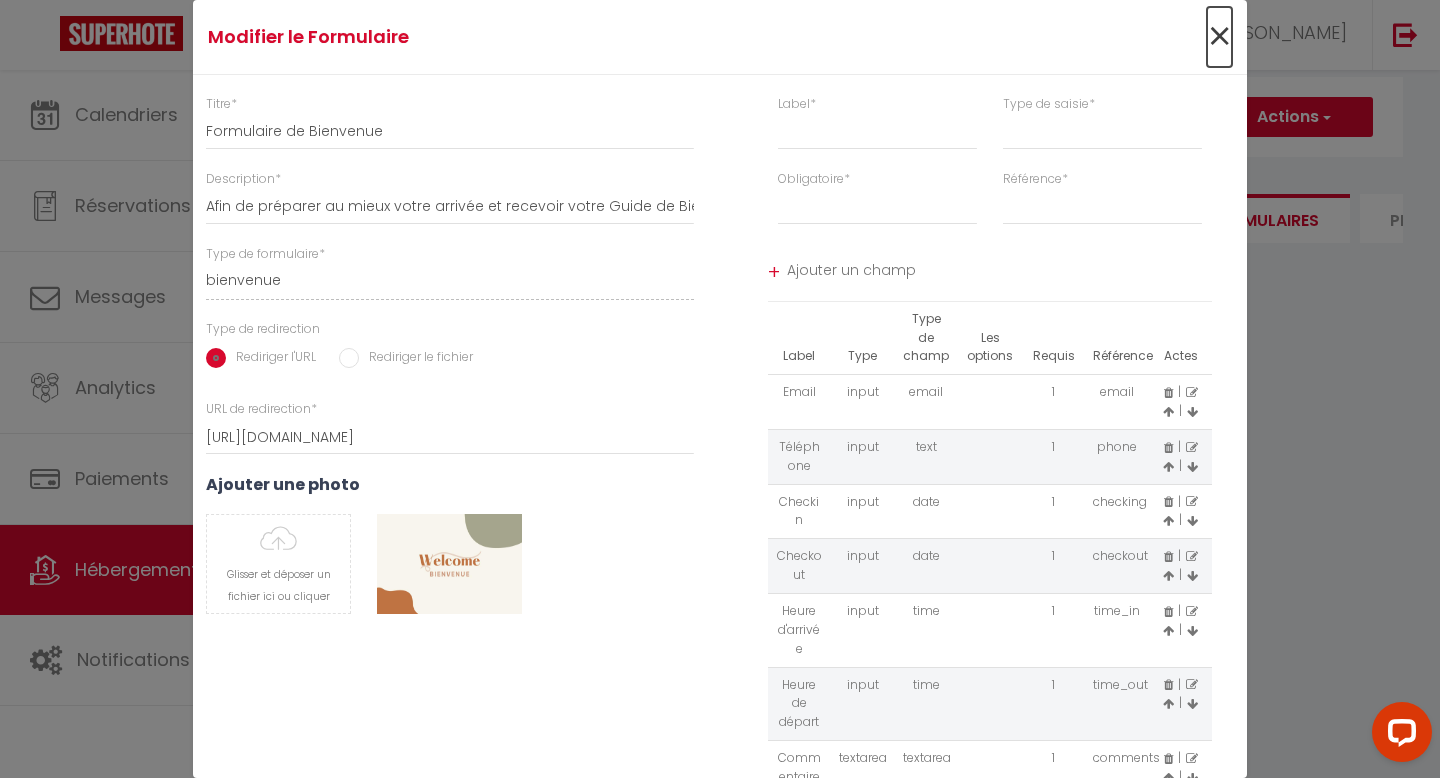 click on "×" at bounding box center [1219, 37] 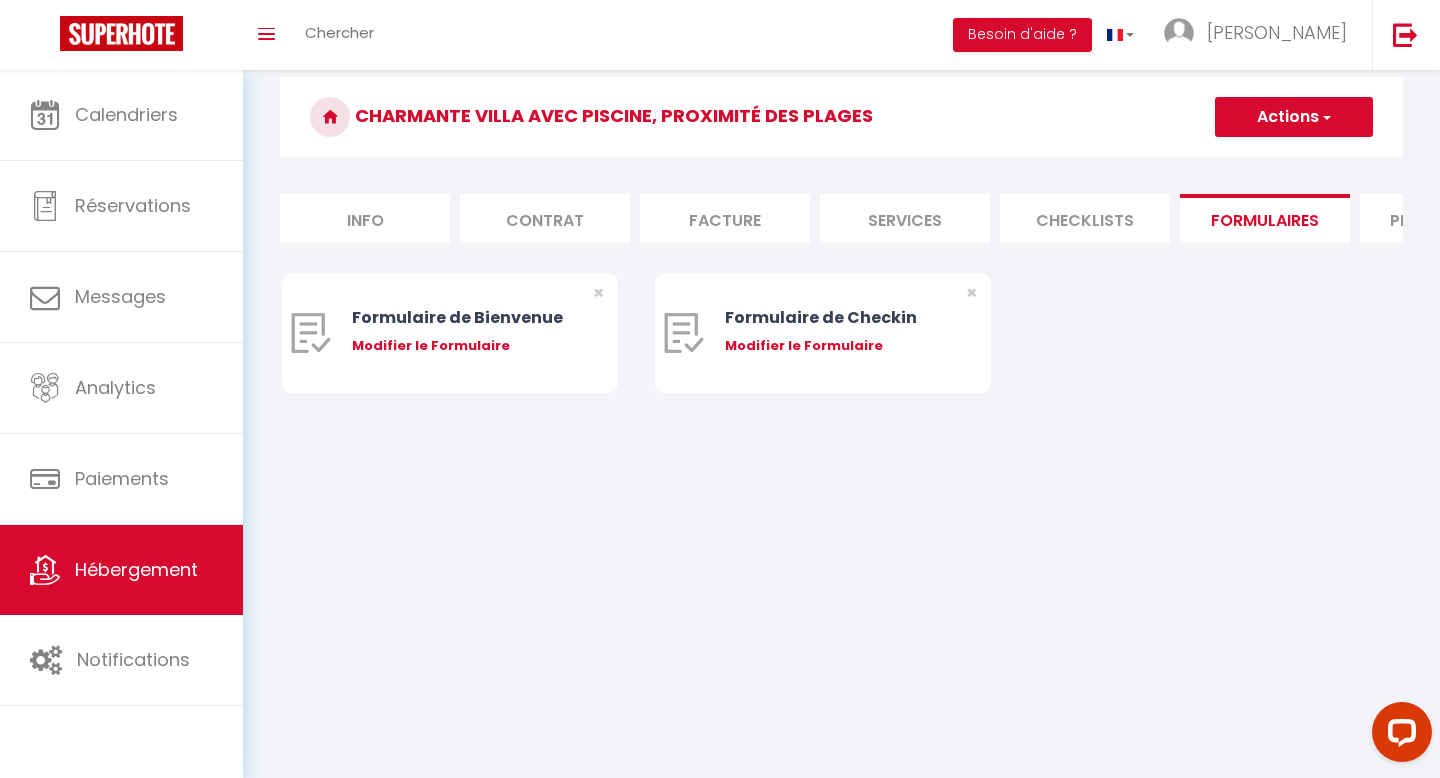 click on "Formulaire de Bienvenue
Modifier le Formulaire
×   Formulaire de Checkin
Modifier le Formulaire
×" at bounding box center [841, 353] 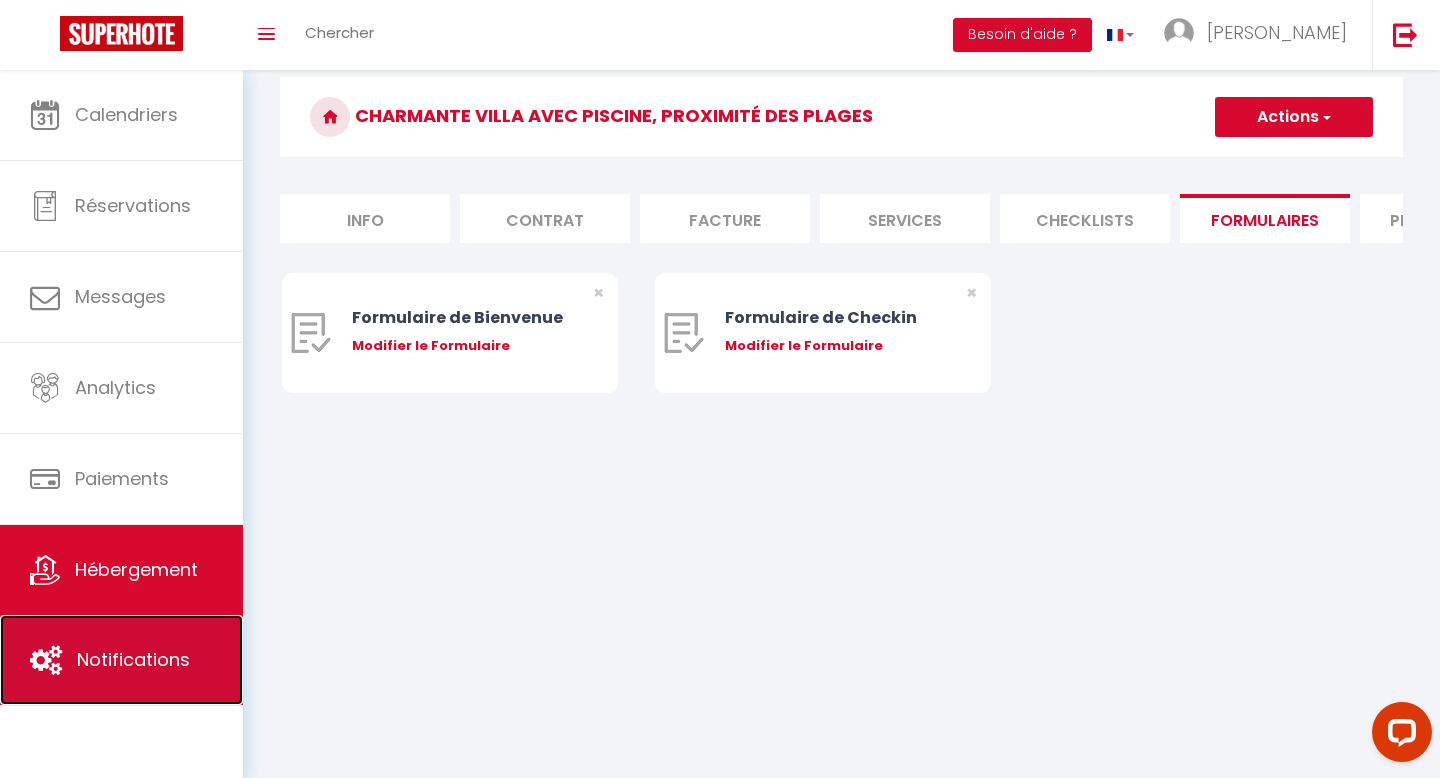 click on "Notifications" at bounding box center (121, 660) 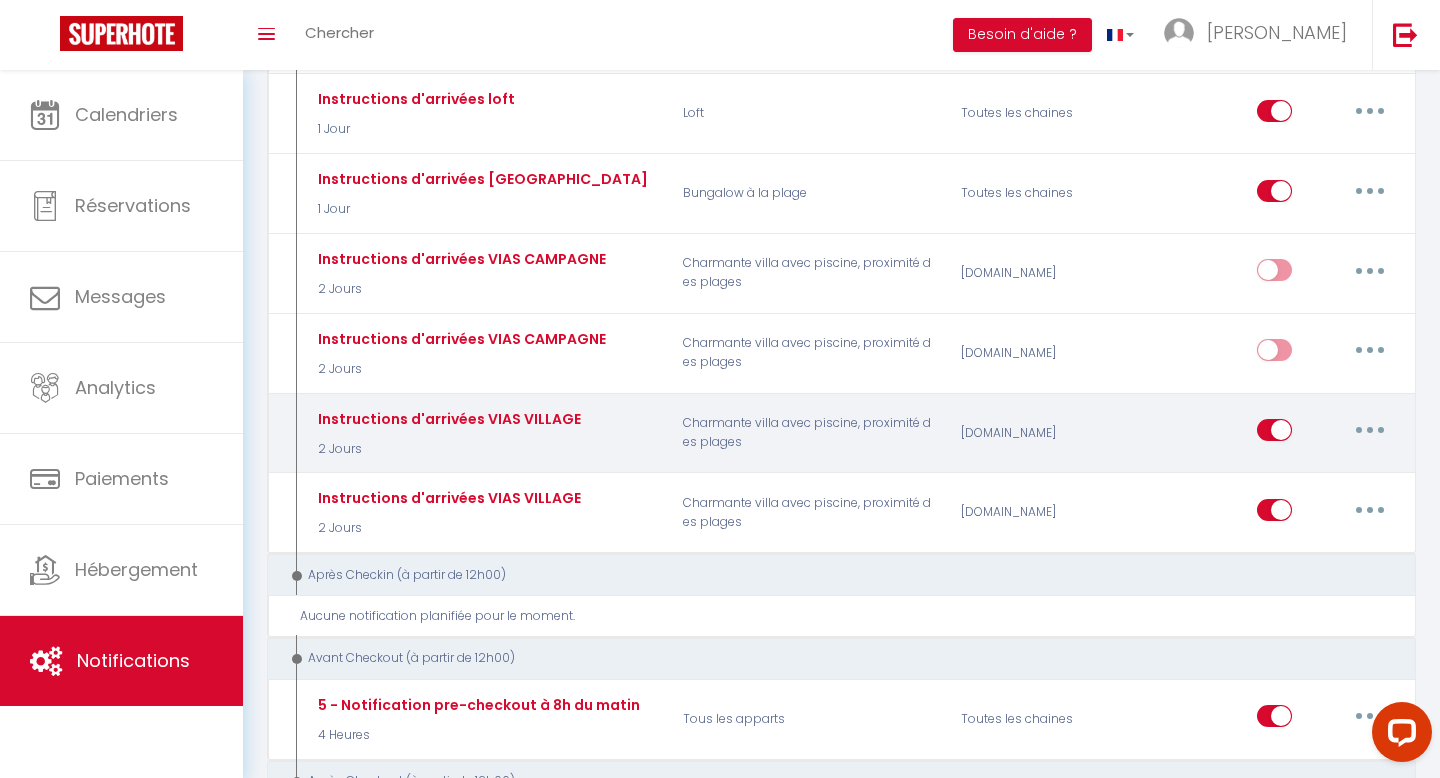 scroll, scrollTop: 1738, scrollLeft: 0, axis: vertical 